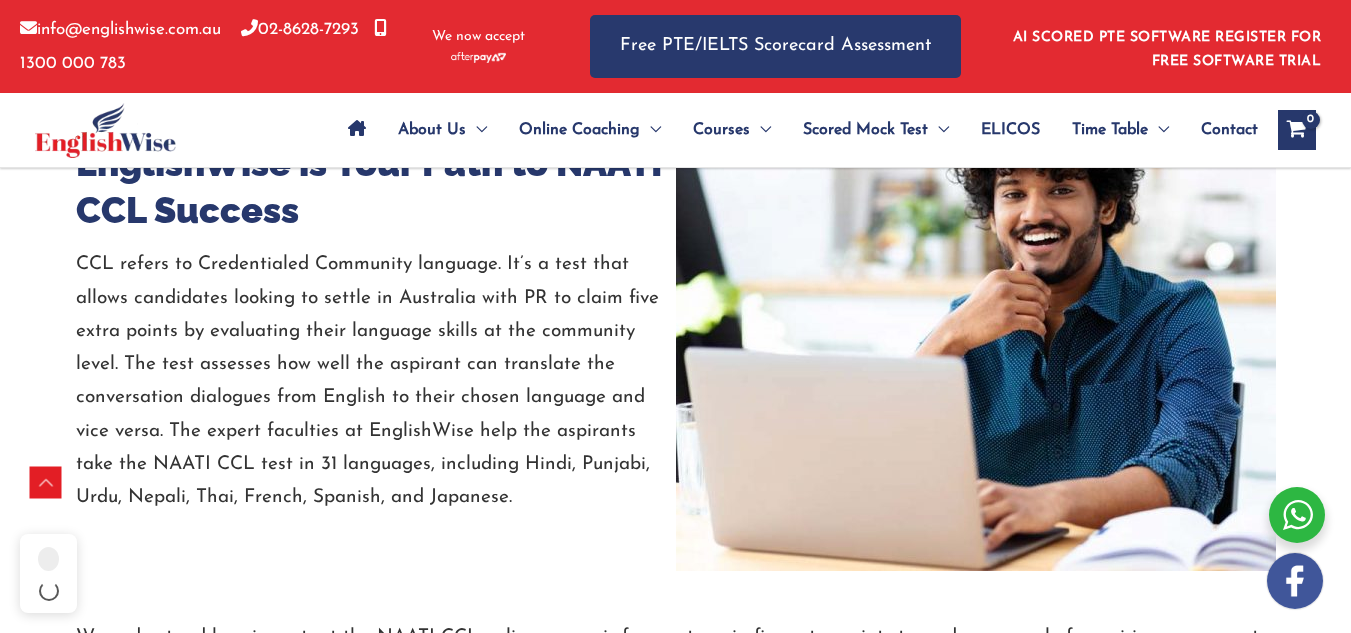 scroll, scrollTop: 2663, scrollLeft: 0, axis: vertical 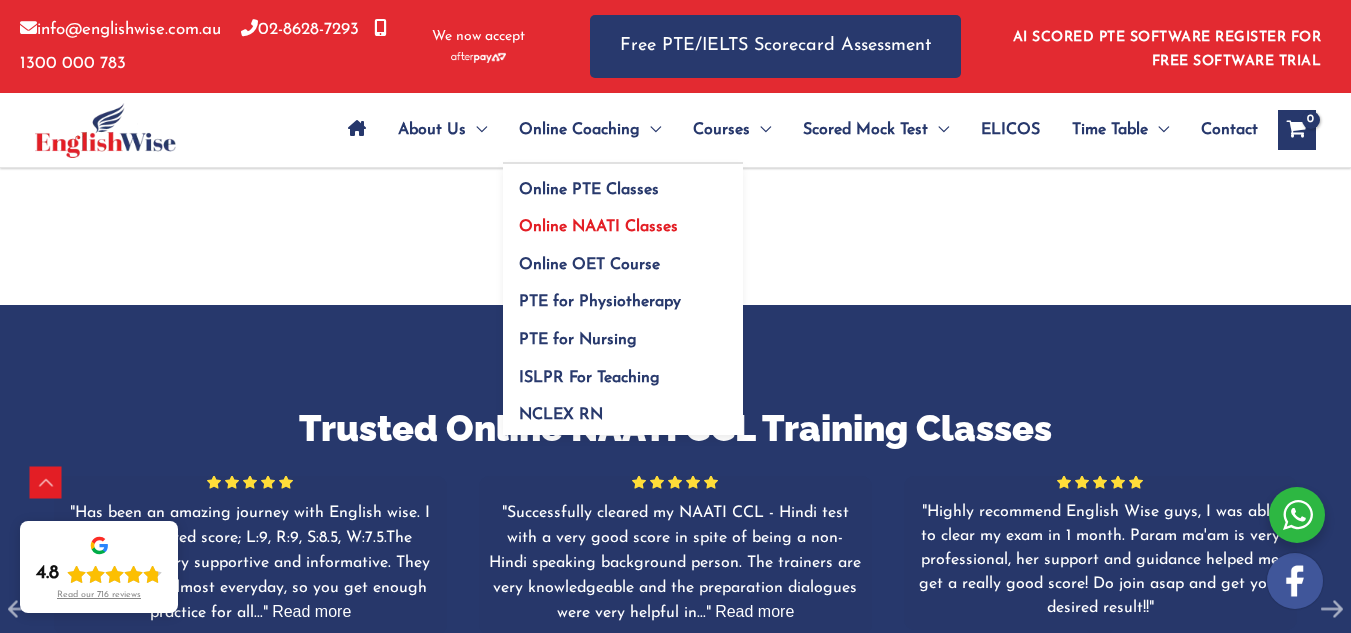 click on "Online NAATI Classes" at bounding box center (598, 227) 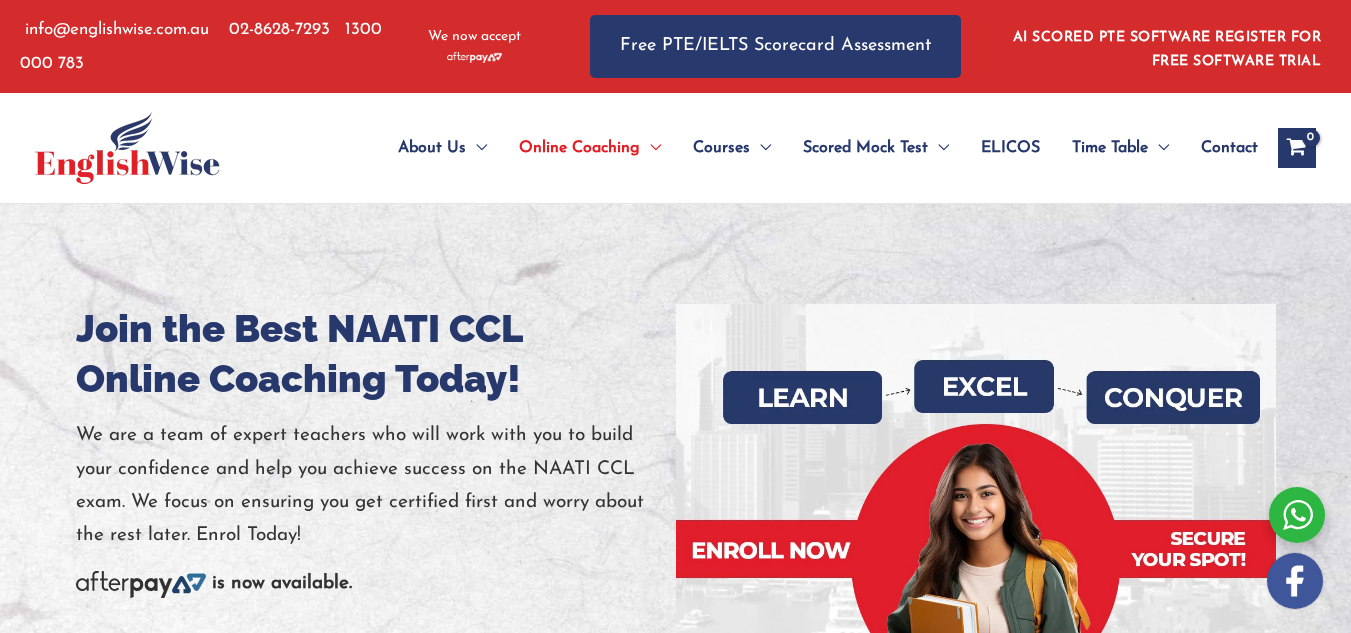 scroll, scrollTop: 0, scrollLeft: 0, axis: both 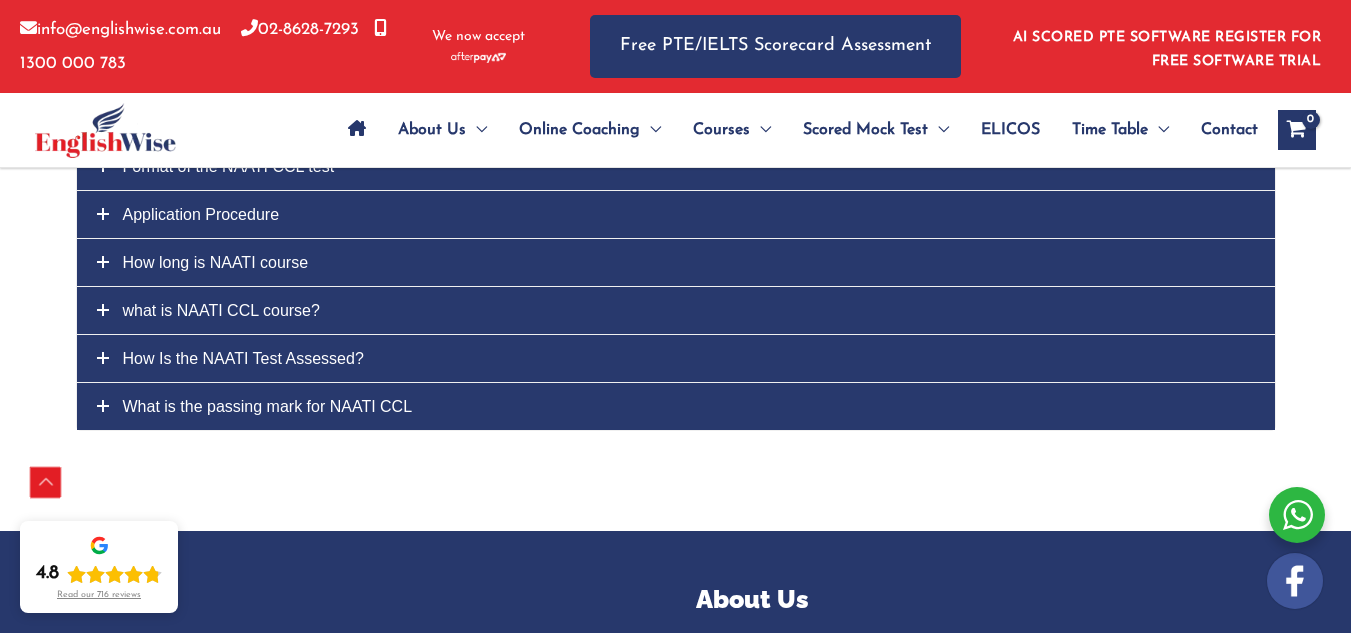 click on "Scroll to Top" at bounding box center (46, 483) 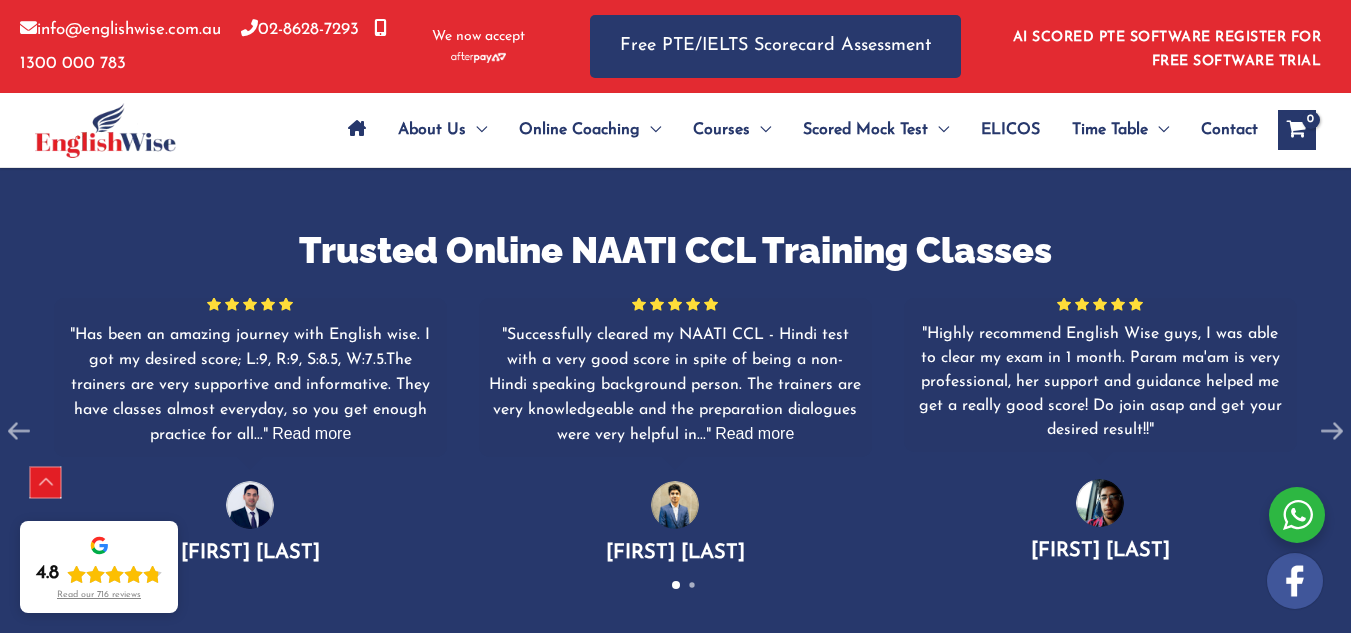 scroll, scrollTop: 0, scrollLeft: 0, axis: both 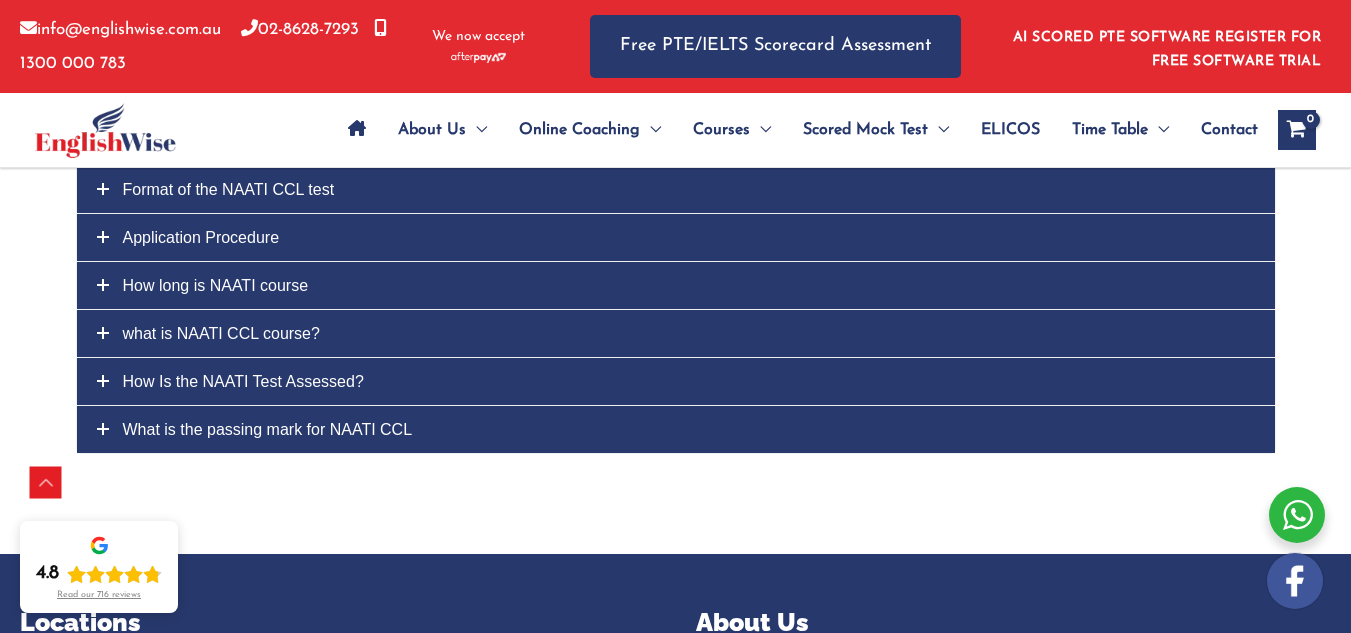 click on "Application Procedure" at bounding box center [201, 237] 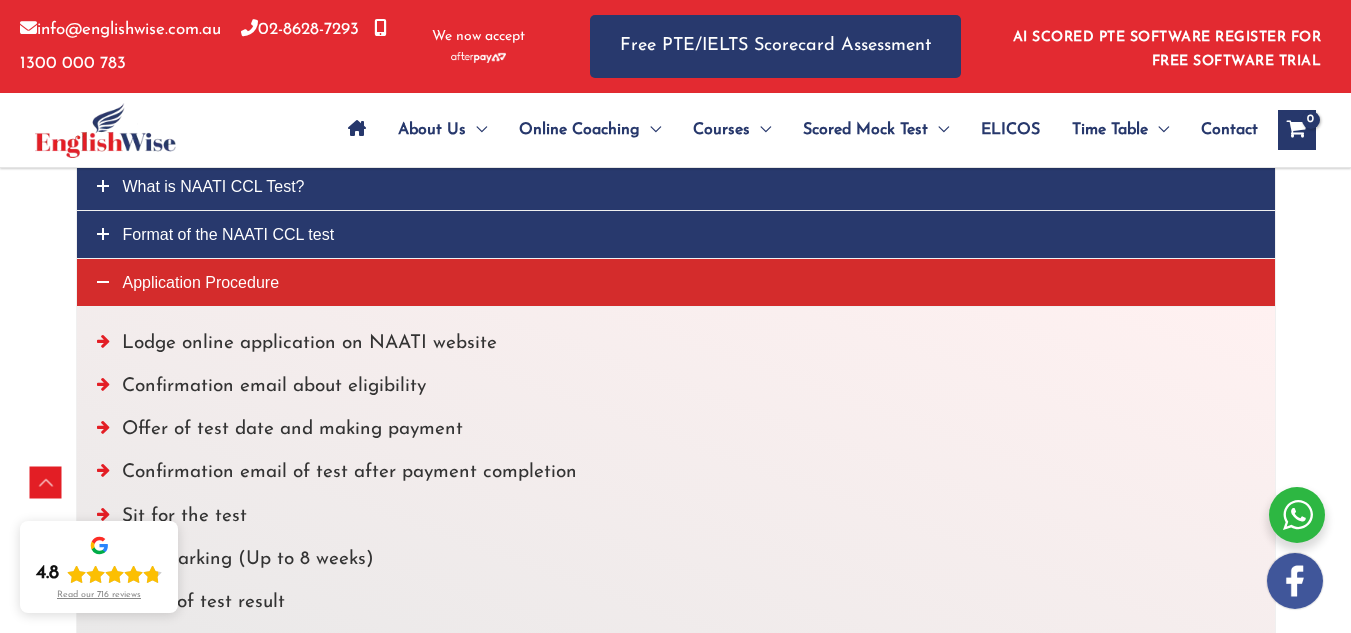 scroll, scrollTop: 5176, scrollLeft: 0, axis: vertical 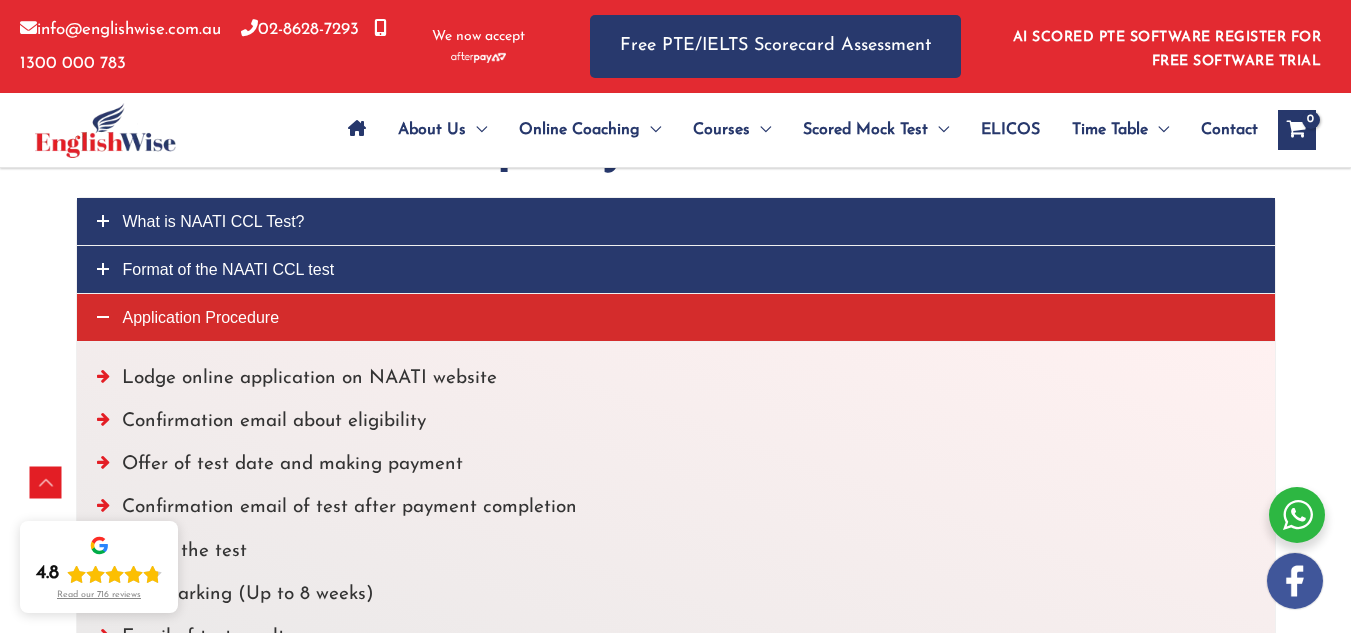 click on "Application Procedure" at bounding box center (676, 317) 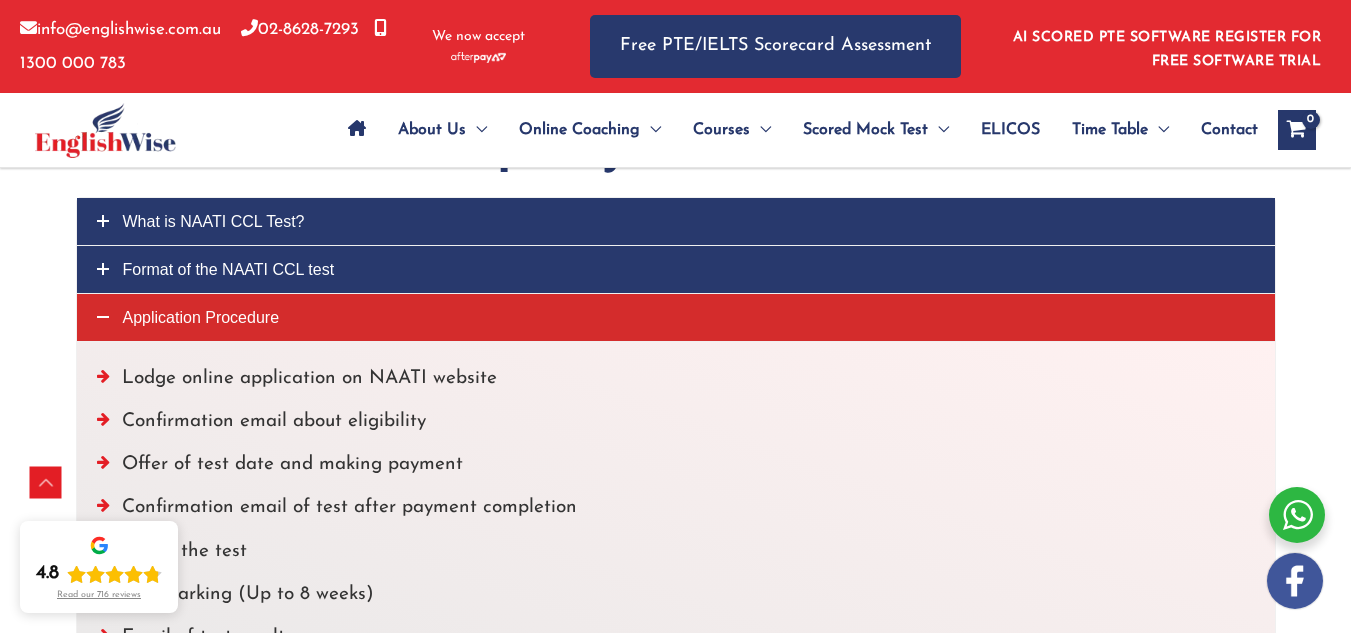 click on "Application Procedure" at bounding box center (676, 317) 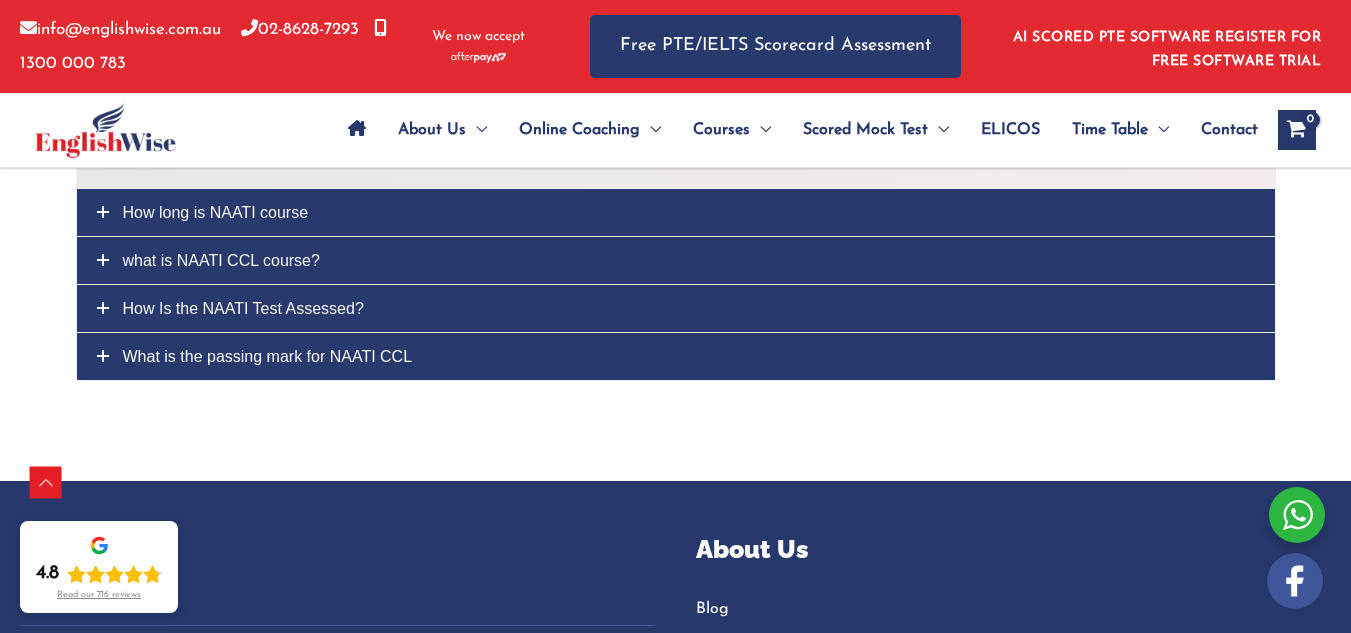 scroll, scrollTop: 5740, scrollLeft: 0, axis: vertical 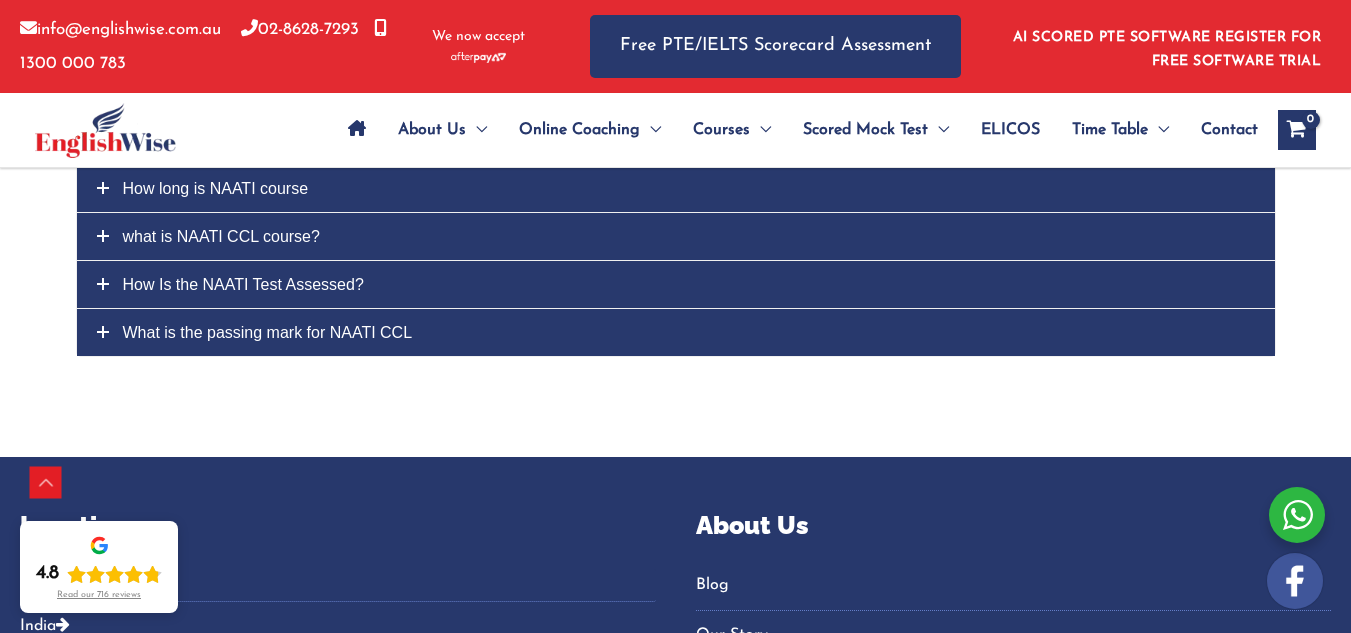click on "How long is NAATI course" at bounding box center [216, 188] 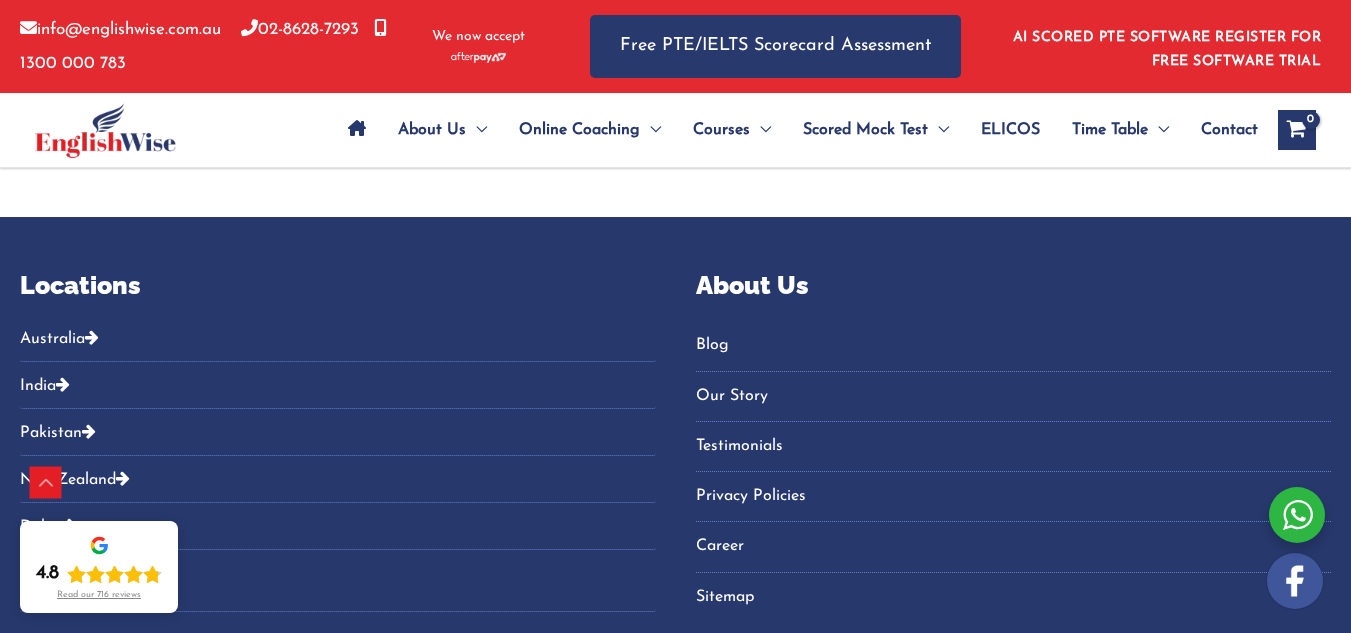 scroll, scrollTop: 5538, scrollLeft: 0, axis: vertical 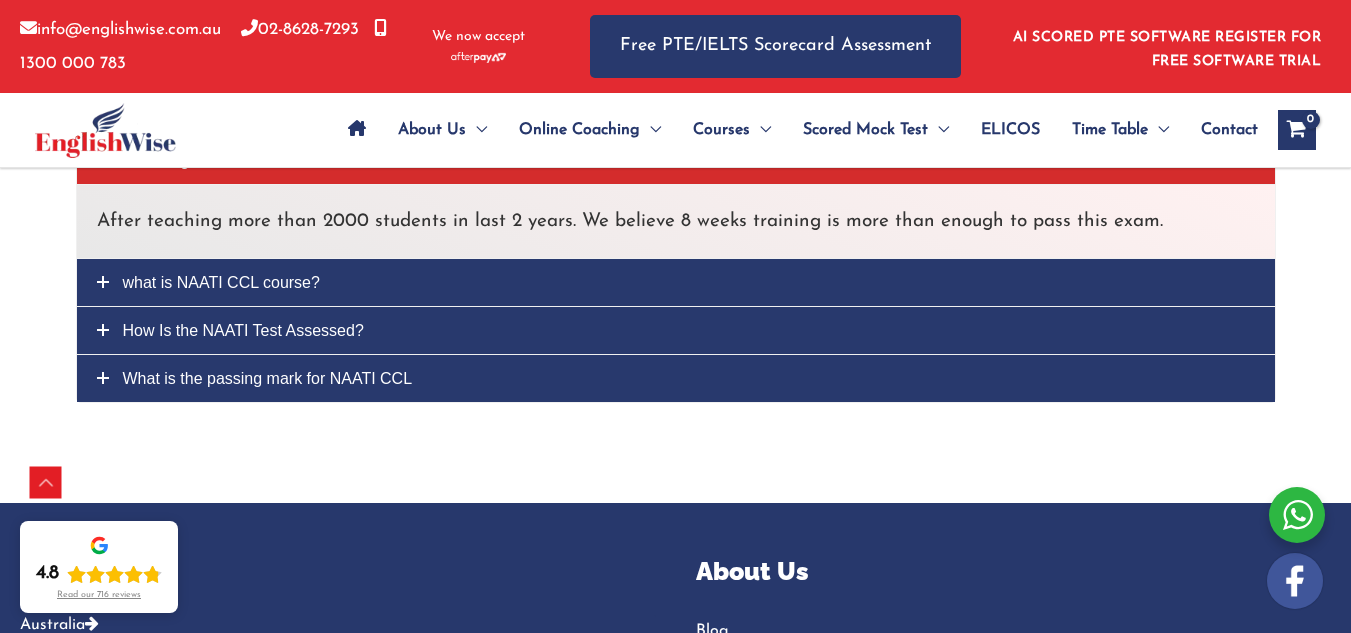 click on "How long is NAATI course" at bounding box center (676, 160) 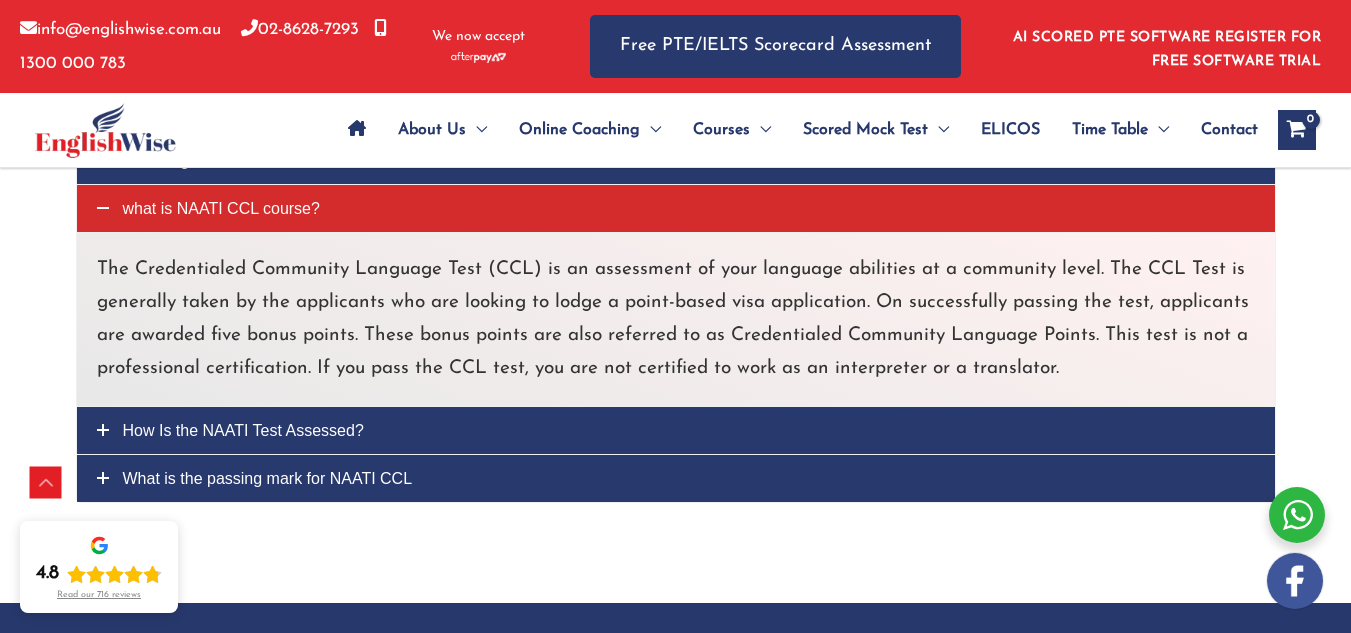 click on "How Is the NAATI Test Assessed?" at bounding box center (243, 430) 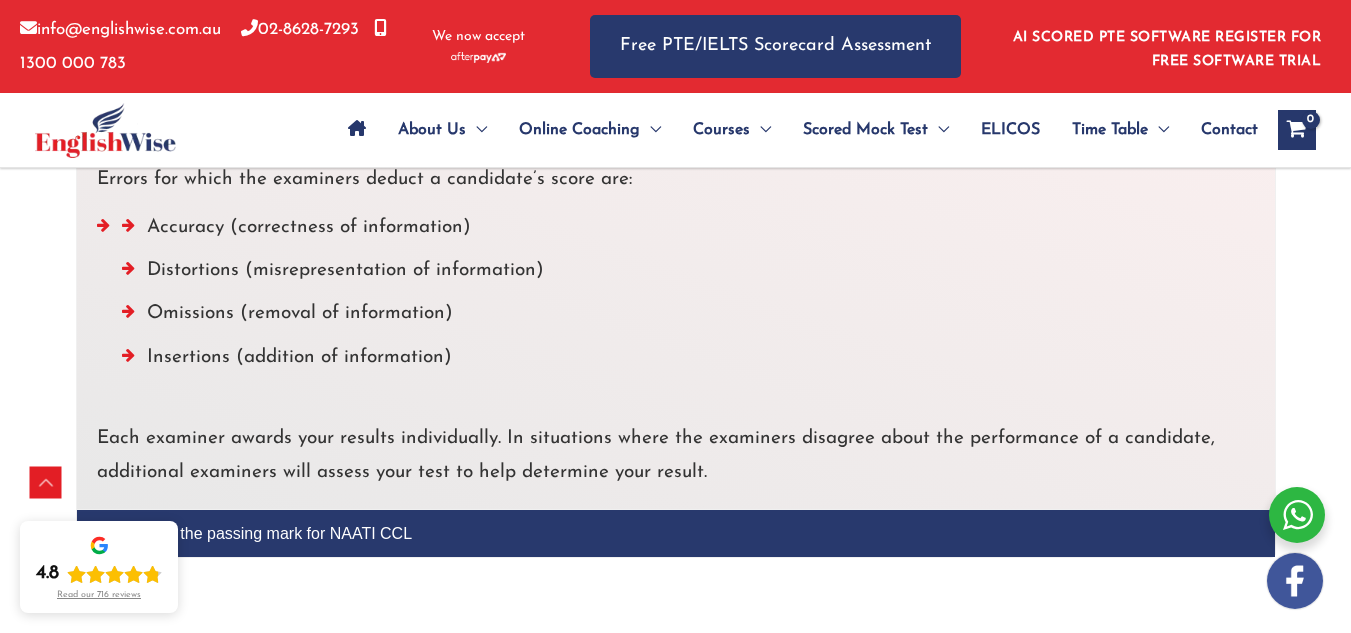 scroll, scrollTop: 5769, scrollLeft: 0, axis: vertical 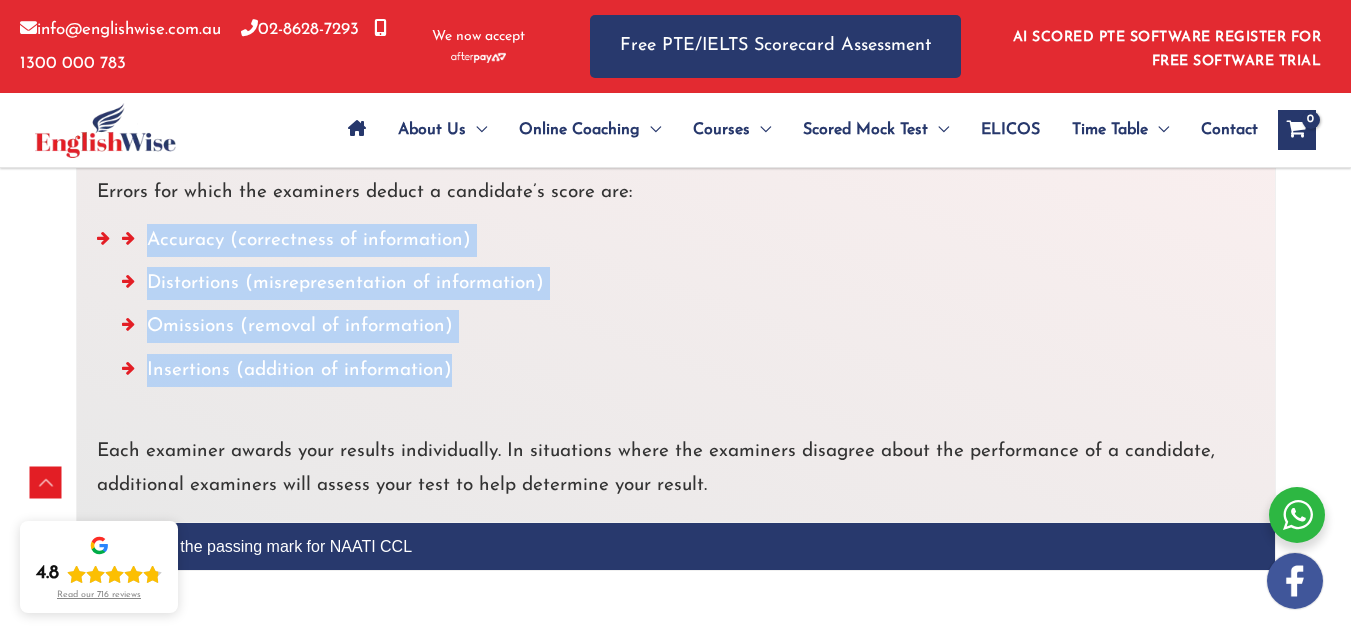 drag, startPoint x: 182, startPoint y: 318, endPoint x: 506, endPoint y: 463, distance: 354.9662 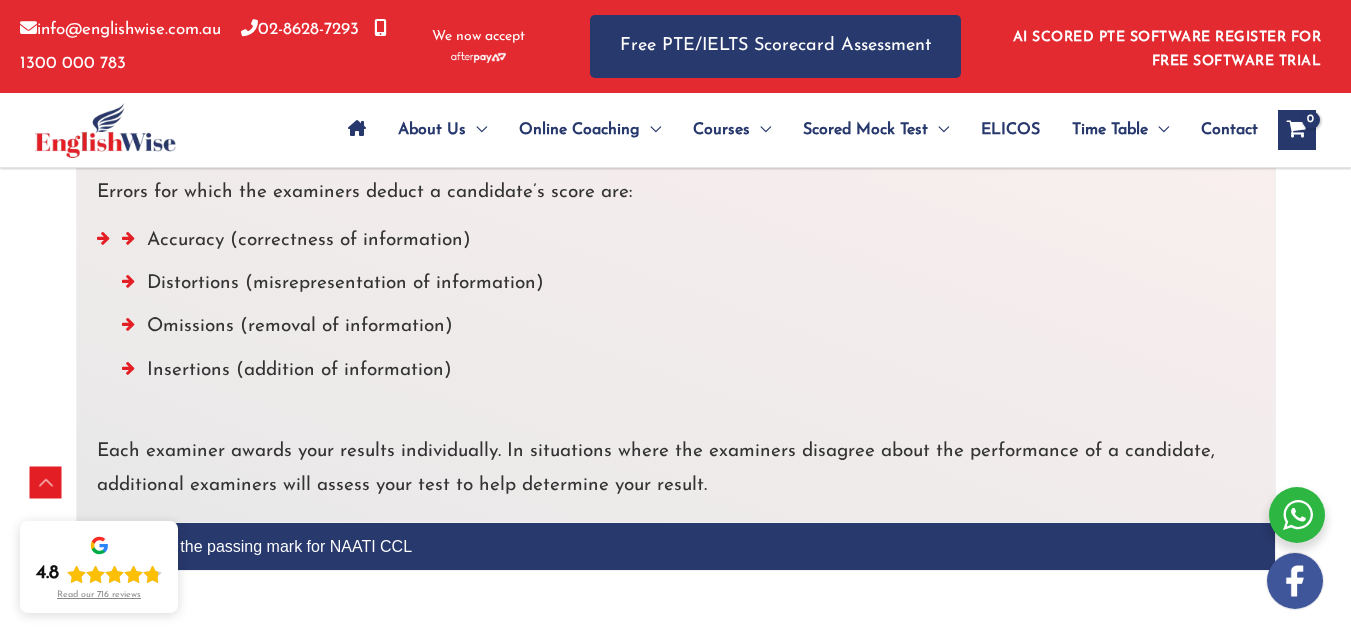 scroll, scrollTop: 5533, scrollLeft: 0, axis: vertical 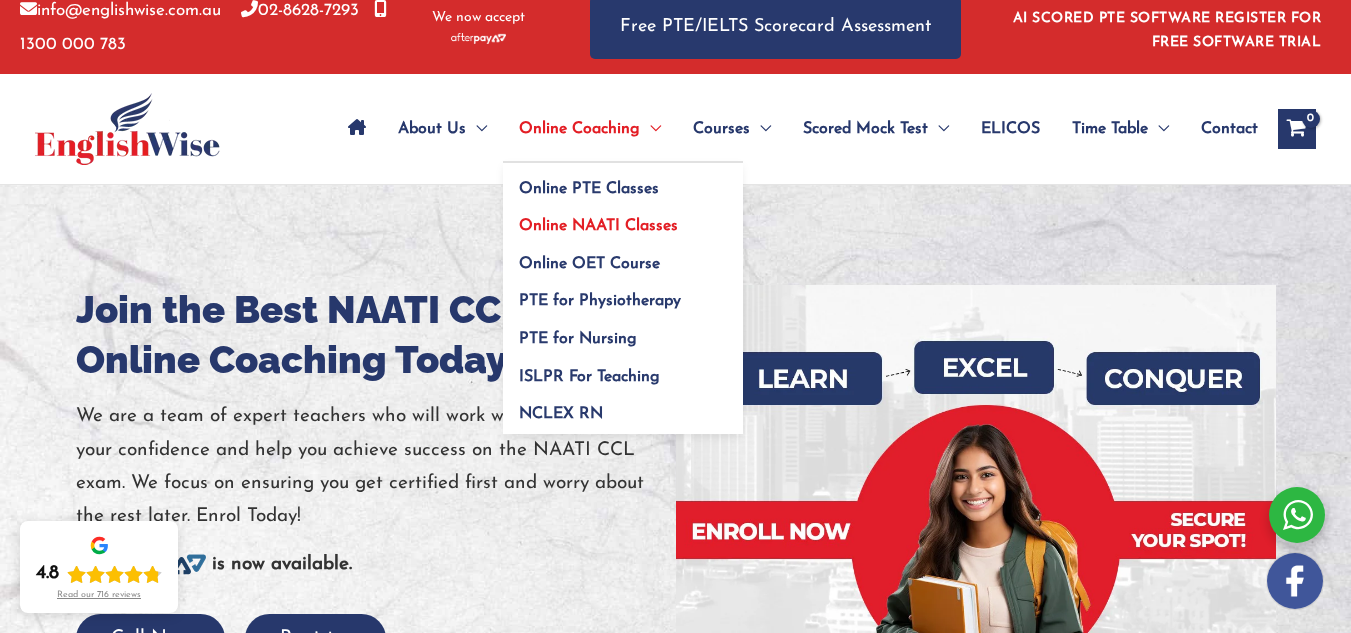 click on "Online NAATI Classes" at bounding box center (598, 226) 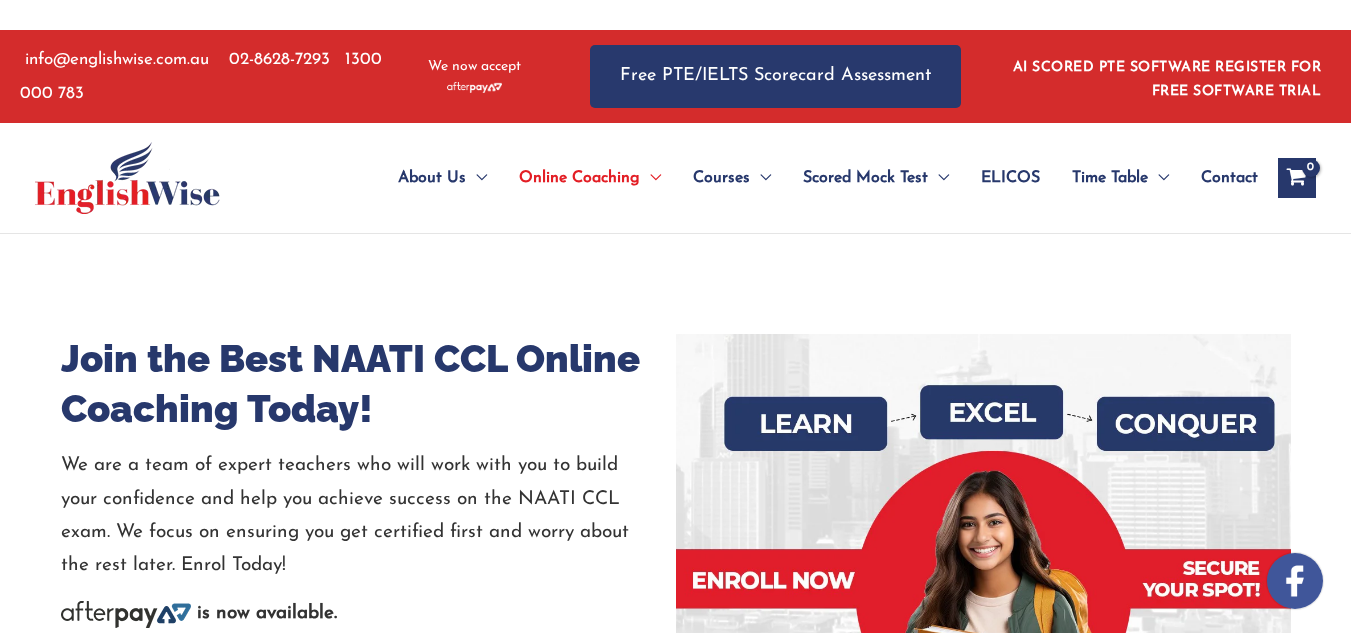 scroll, scrollTop: 0, scrollLeft: 0, axis: both 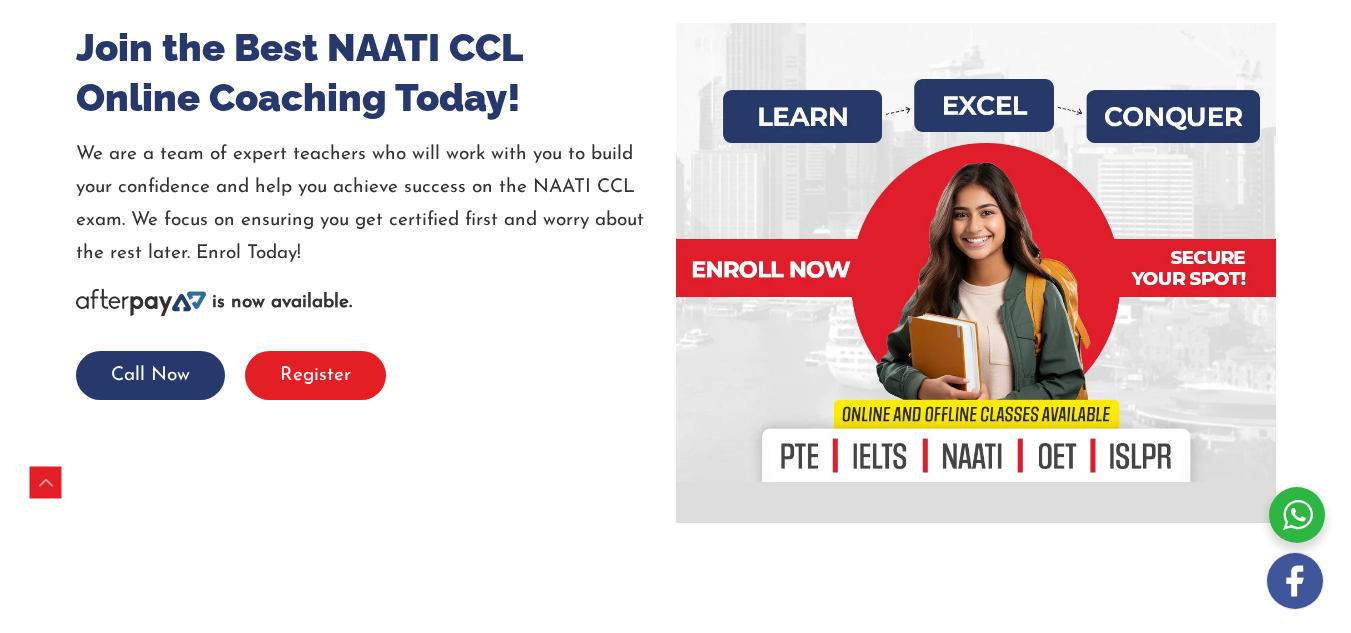 click on "Register" at bounding box center [315, 375] 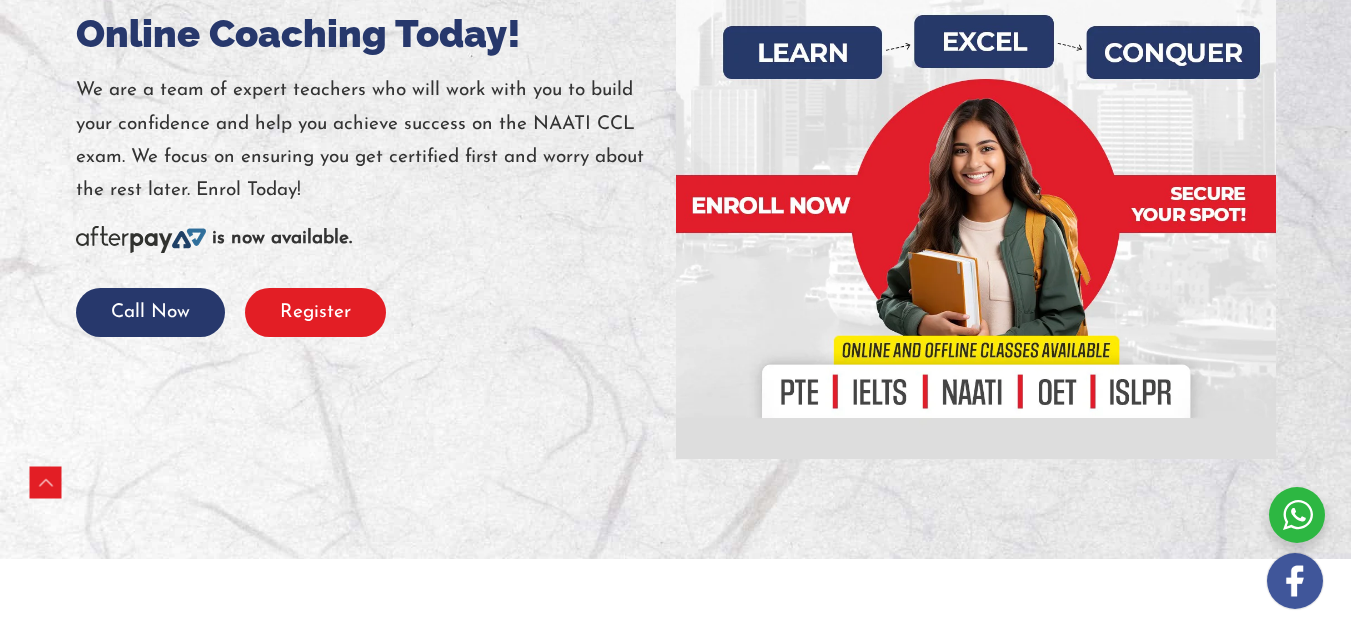 scroll, scrollTop: 315, scrollLeft: 0, axis: vertical 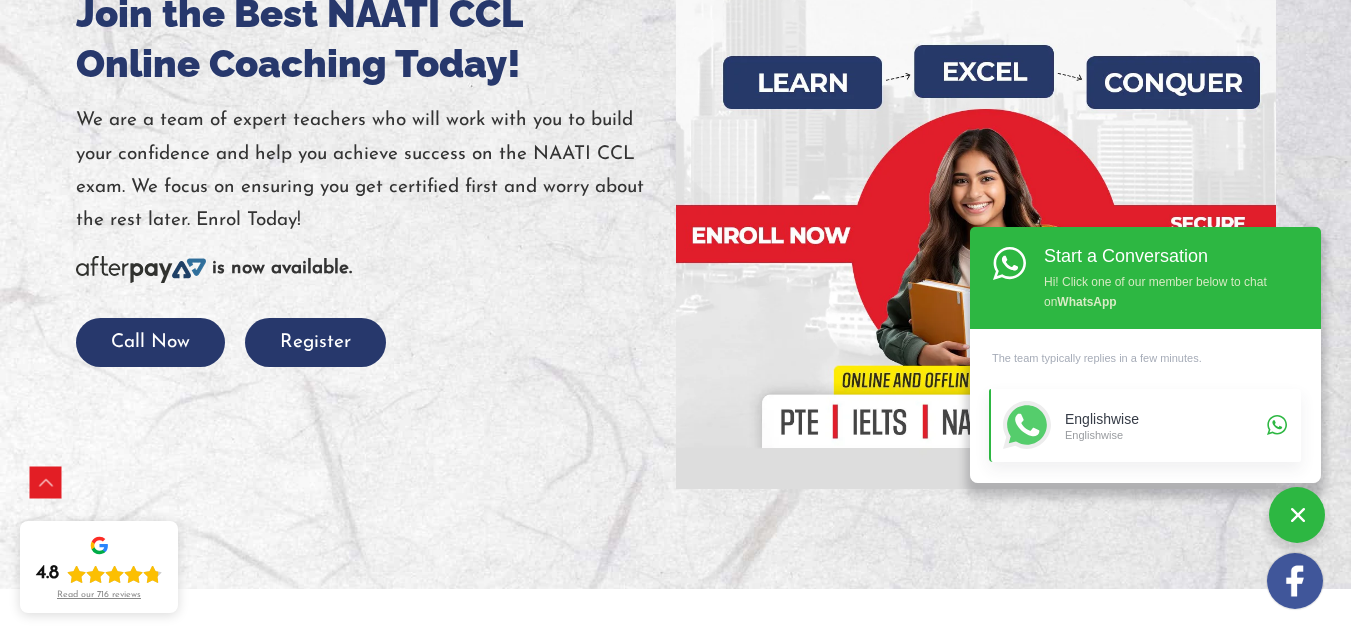 click on "Englishwise Englishwise" at bounding box center [1145, 425] 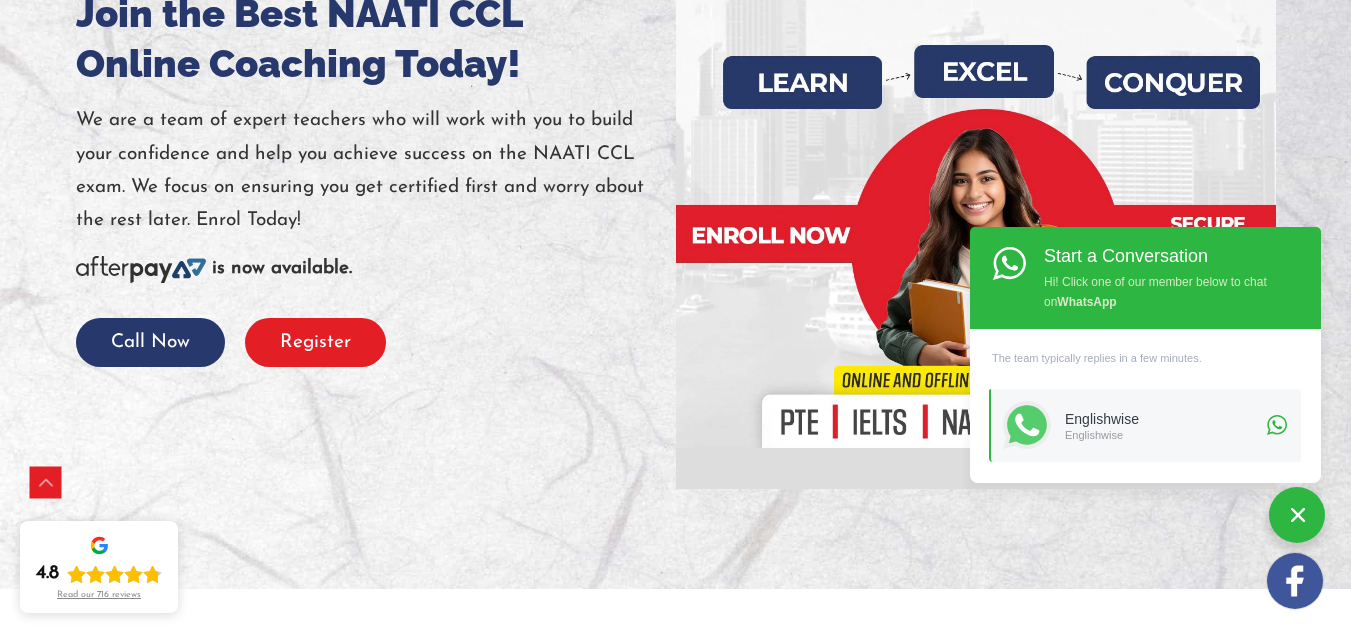 click on "Register" at bounding box center (315, 342) 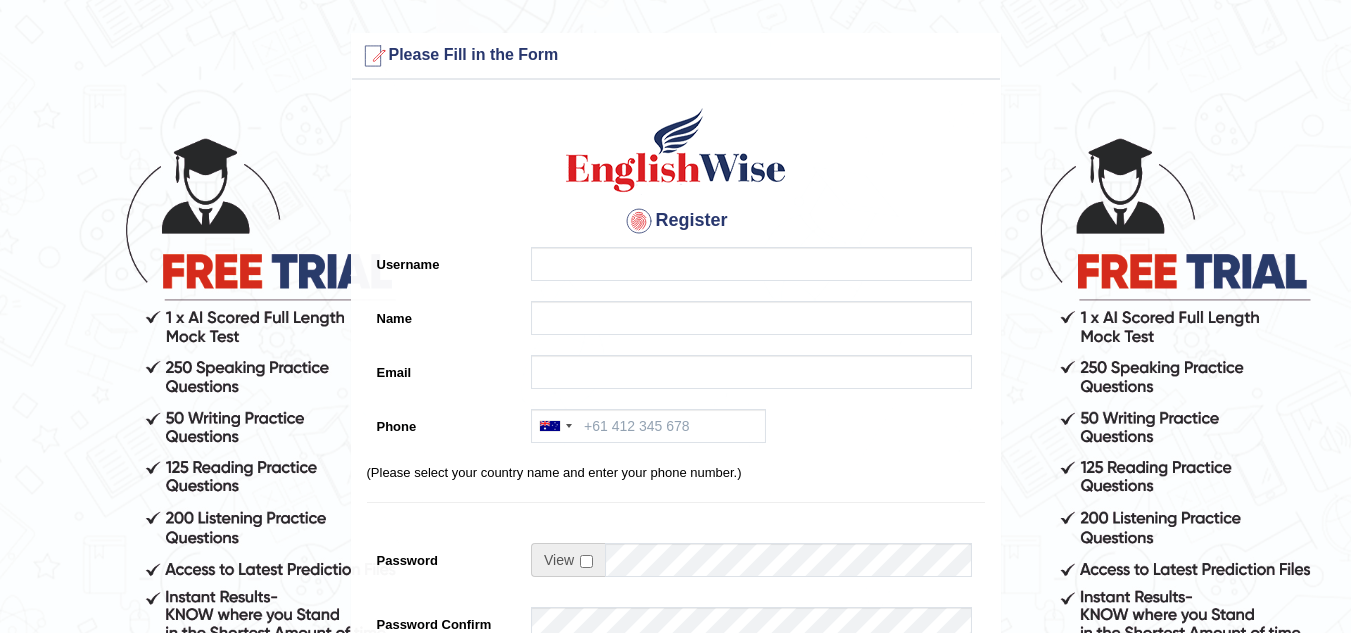 scroll, scrollTop: 0, scrollLeft: 0, axis: both 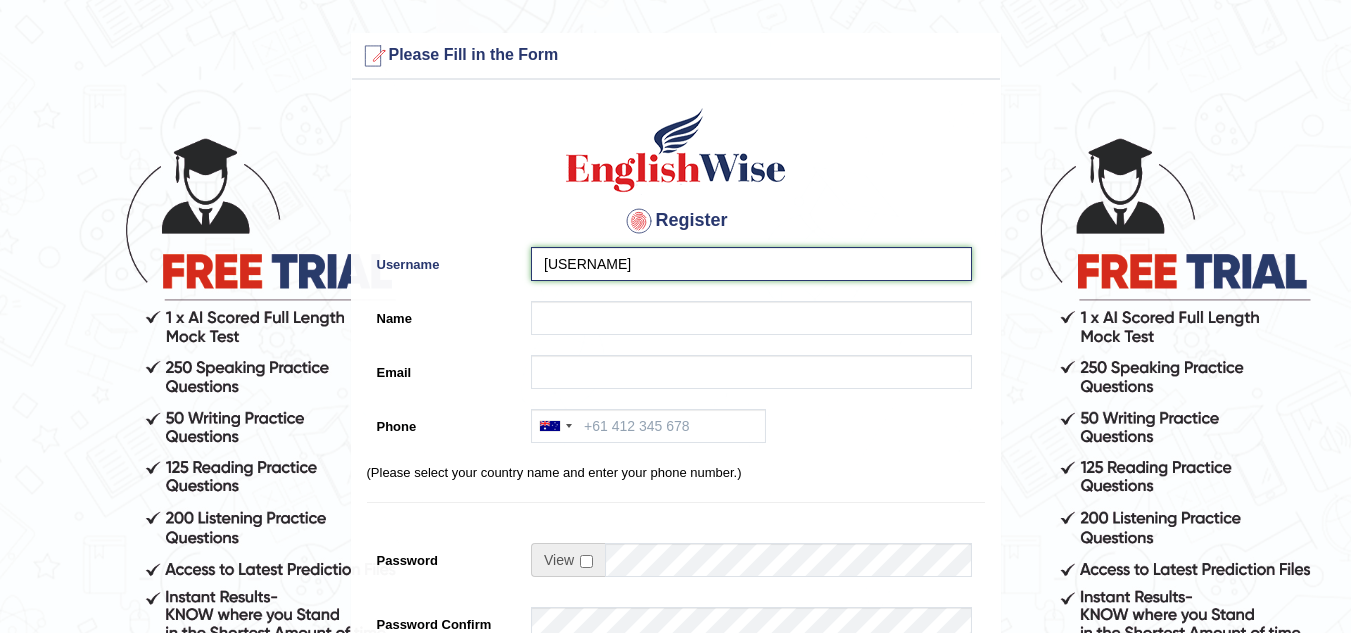 click on "geetha" at bounding box center (751, 264) 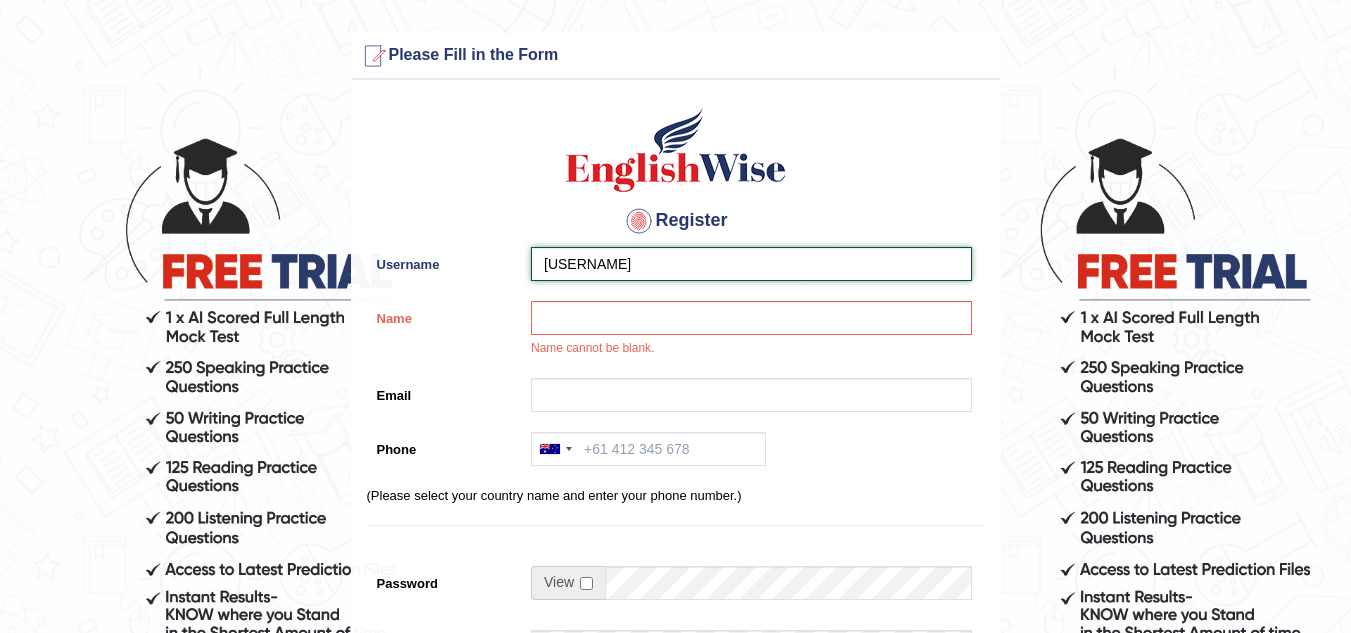 type on "geethap" 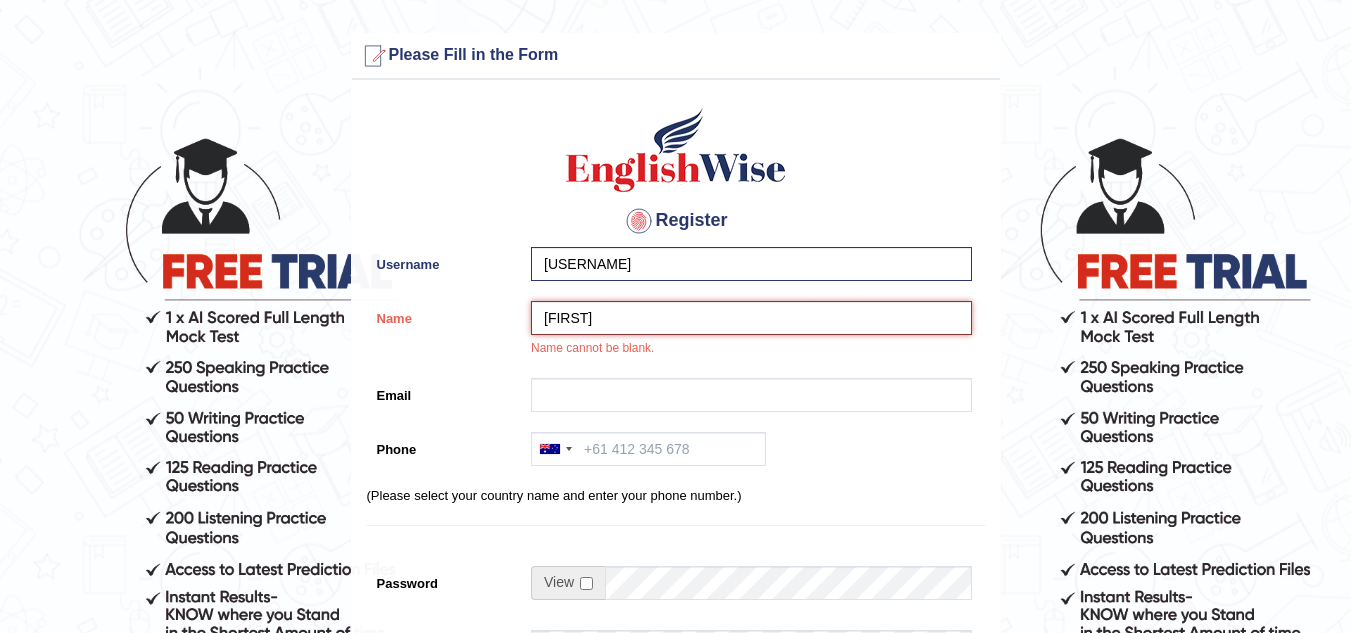 type on "[FIRST]" 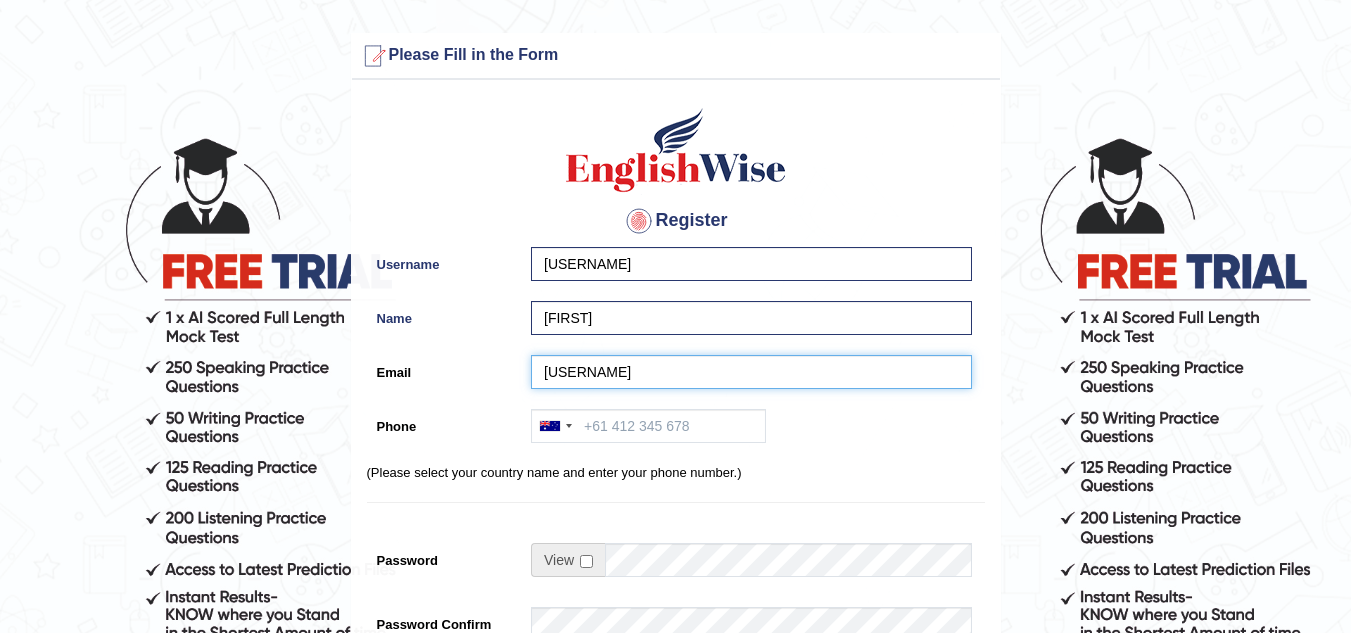 type on "pgeetha" 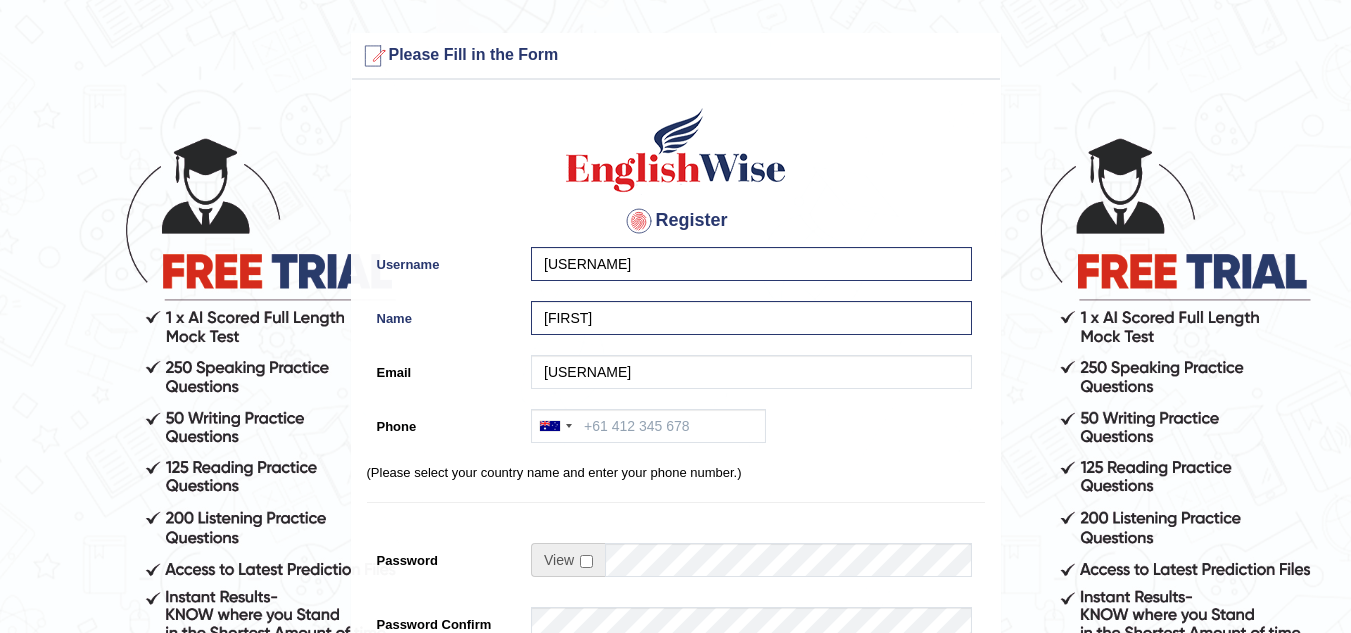 click on "Register
Username
geethap
Name
Geetha
Email
pgeetha
Phone
Australia +61 India (भारत) +91 New Zealand +64 United States +1 Canada +1 United Arab Emirates (‫الإمارات العربية المتحدة‬‎) +971 Saudi Arabia (‫المملكة العربية السعودية‬‎) +966 Bahrain (‫البحرين‬‎) +973 Afghanistan (‫افغانستان‬‎) +93 Albania (Shqipëri) +355 Algeria (‫الجزائر‬‎) +213 American Samoa +1 Andorra +376 Angola +244 Anguilla +1 Antigua and Barbuda +1 Argentina +54 Armenia (Հայաստան) +374 Aruba +297 Australia +61 Austria (Österreich) +43 Azerbaijan (Azərbaycan) +994 Bahamas +1 Bahrain (‫البحرين‬‎) +973 Bangladesh (বাংলাদেশ) +880 Barbados +1 Belarus (Беларусь) +375 Belgium (België) +32 Belize +501 Benin (Bénin) +229 Bermuda +1 Bhutan (འབྲུག) +975 Bolivia +591 Bosnia and Herzegovina (Босна и Херцеговина) +387 Botswana +55" at bounding box center [676, 507] 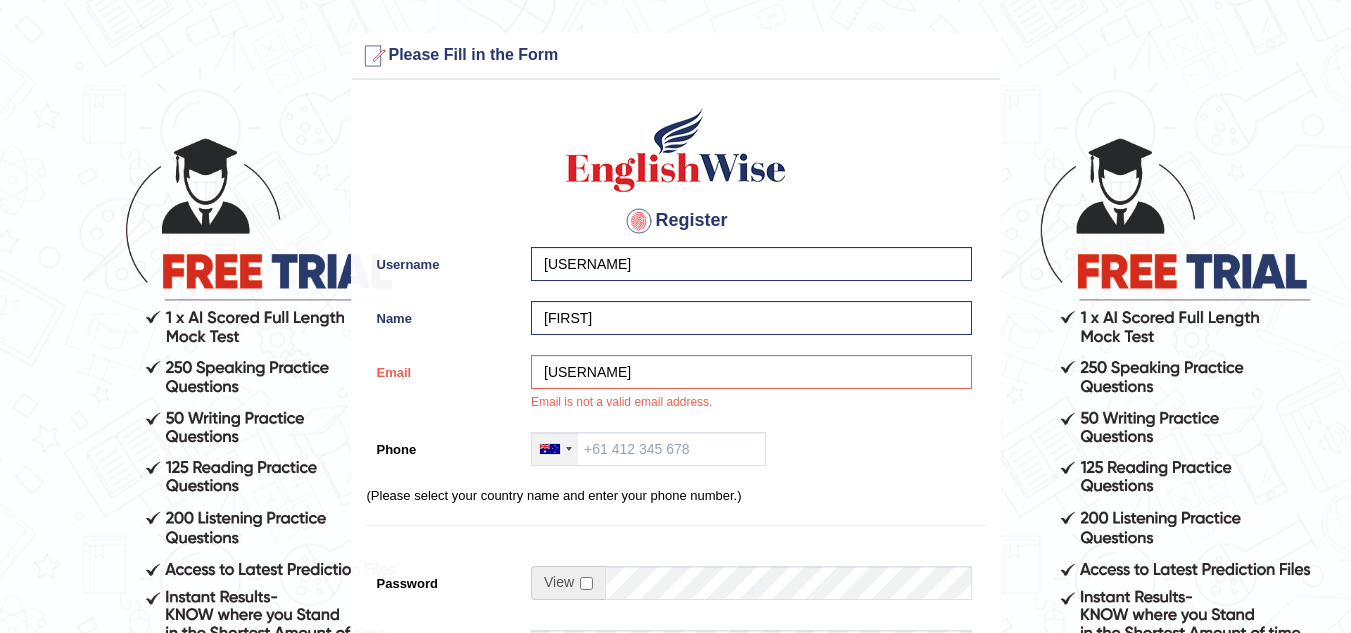 click at bounding box center [555, 449] 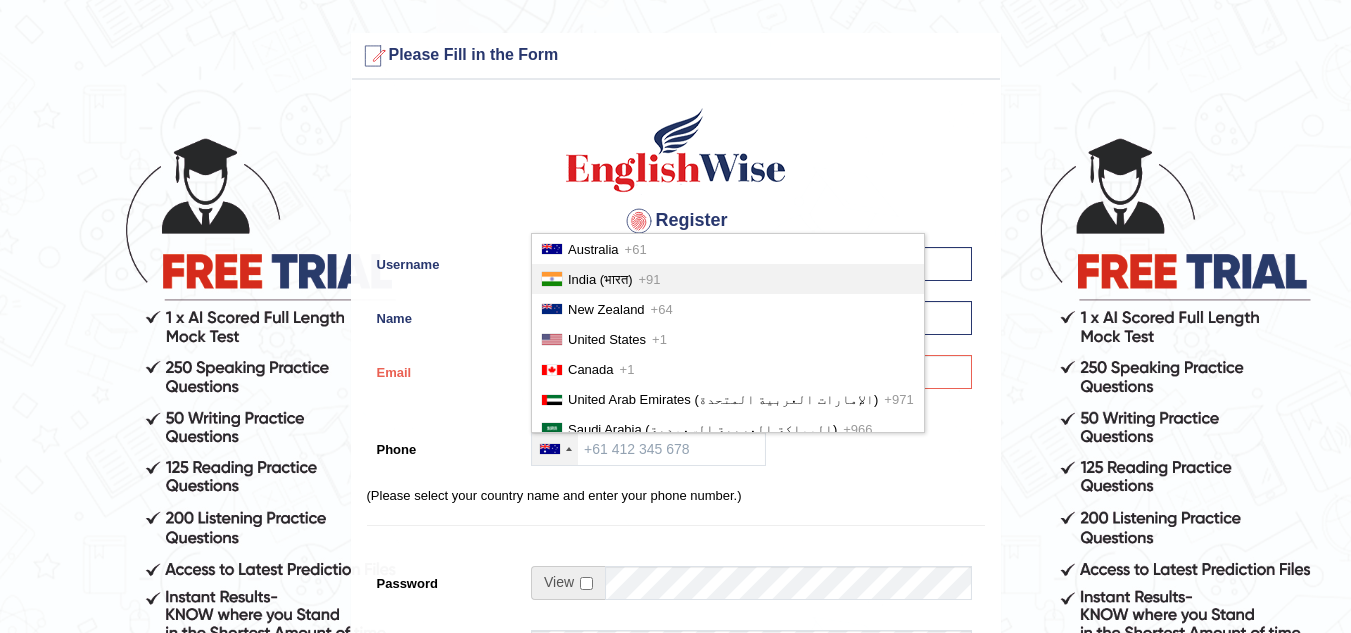click on "India (भारत)" at bounding box center [600, 279] 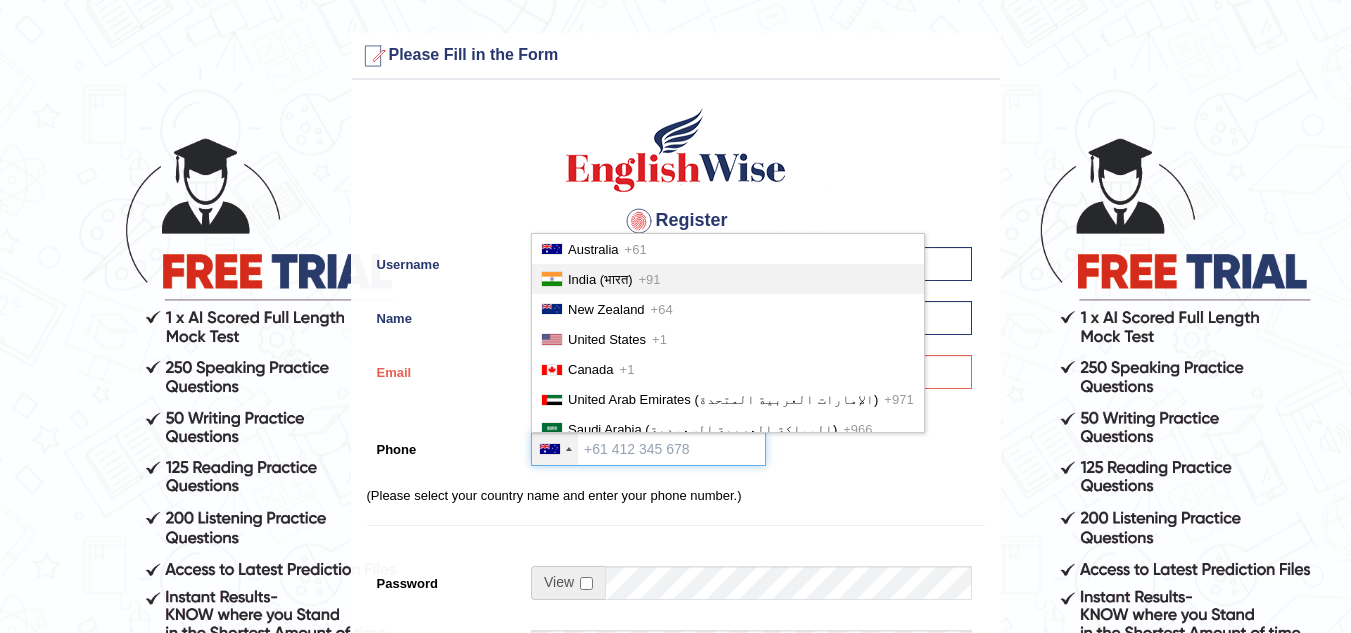type on "+91" 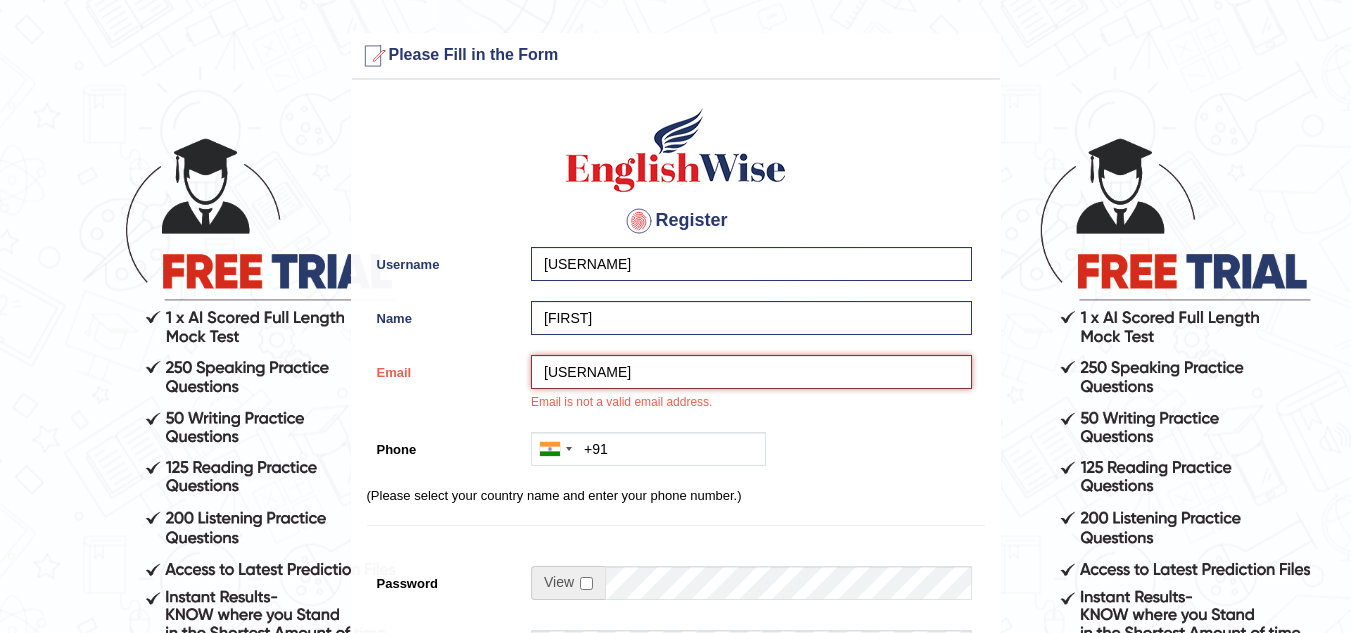 type 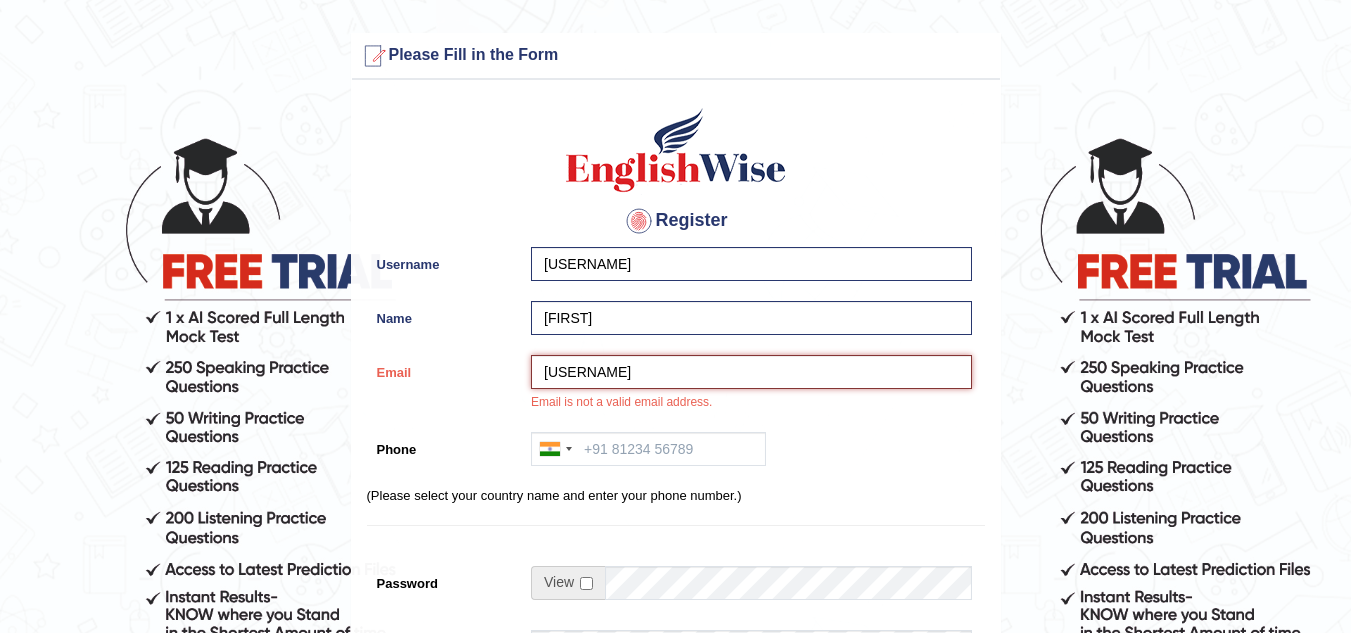 click on "pgeetha" at bounding box center [751, 372] 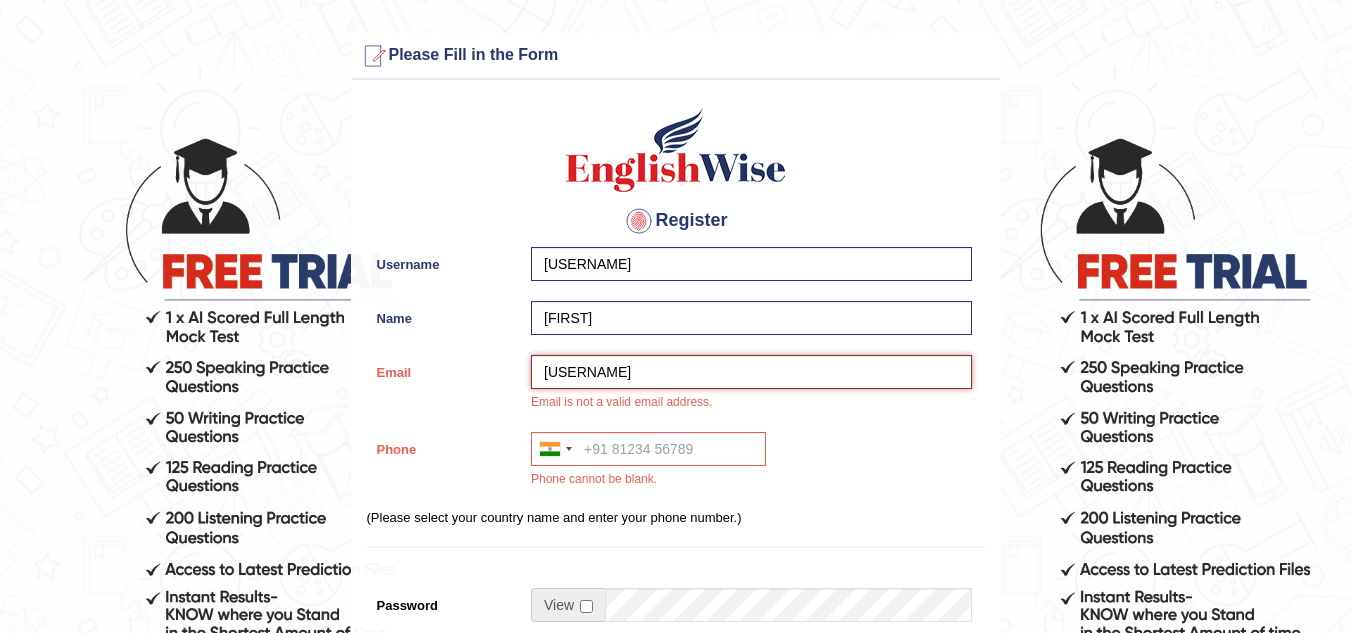 type on "pgeetha46@gmail.com" 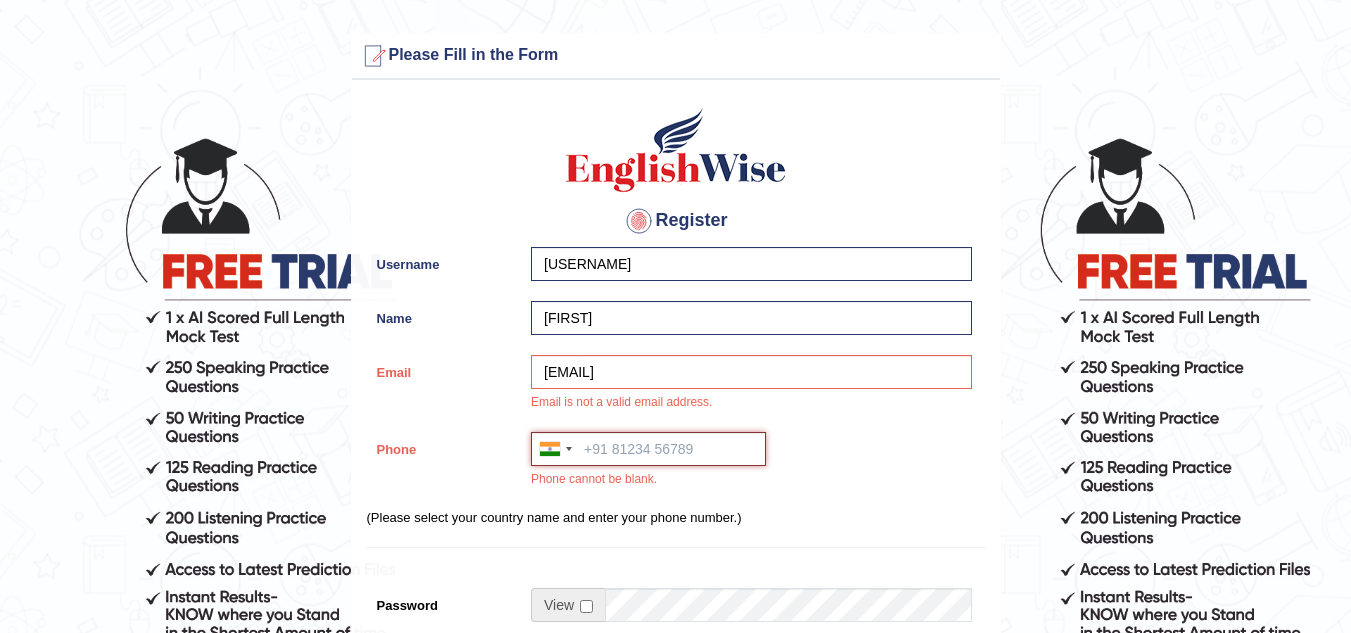 type on "+919884087418" 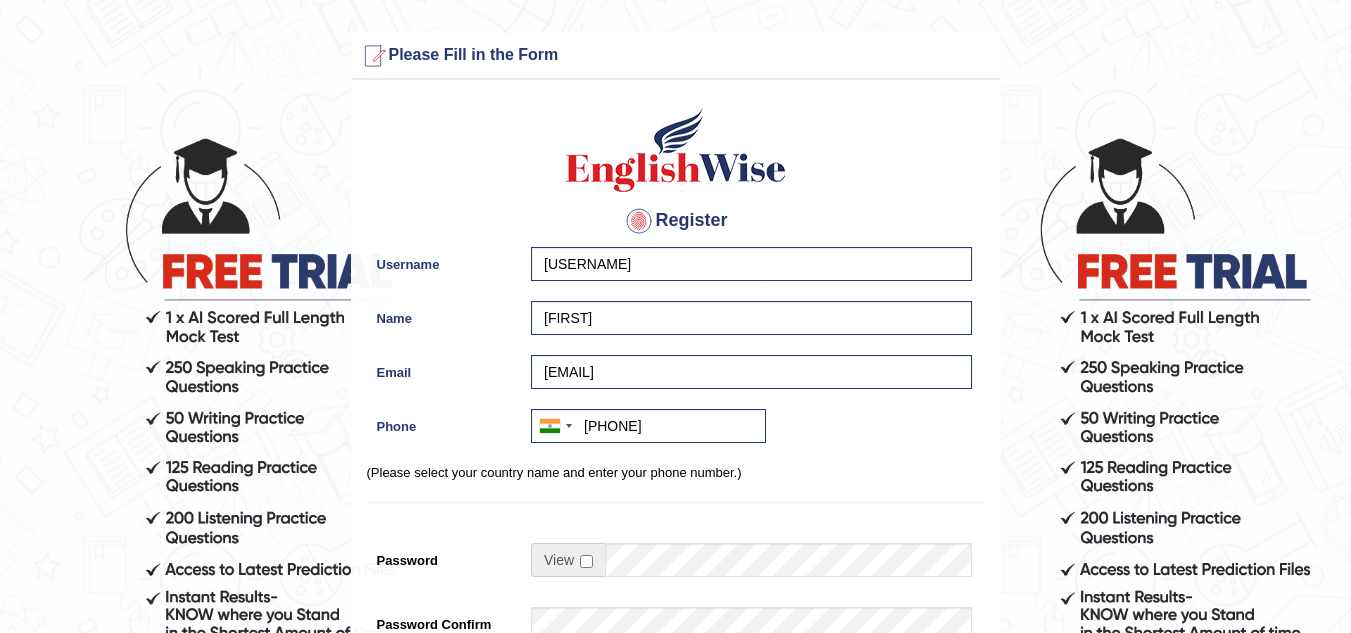 click on "Register
Username
geethap
Name
Geetha
Email
pgeetha46@gmail.com
Phone
Australia +61 India (भारत) +91 New Zealand +64 United States +1 Canada +1 United Arab Emirates (‫الإمارات العربية المتحدة‬‎) +971 Saudi Arabia (‫المملكة العربية السعودية‬‎) +966 Bahrain (‫البحرين‬‎) +973 Afghanistan (‫افغانستان‬‎) +93 Albania (Shqipëri) +355 Algeria (‫الجزائر‬‎) +213 American Samoa +1 Andorra +376 Angola +244 Anguilla +1 Antigua and Barbuda +1 Argentina +54 Armenia (Հայաստան) +374 Aruba +297 Australia +61 Austria (Österreich) +43 Azerbaijan (Azərbaycan) +994 Bahamas +1 Bahrain (‫البحرين‬‎) +973 Bangladesh (বাংলাদেশ) +880 Barbados +1 Belarus (Беларусь) +375 Belgium (België) +32 Belize +501 Benin (Bénin) +229 Bermuda +1 Bhutan (འབྲུག) +975 Bolivia +591 Bosnia and Herzegovina (Босна и Херцеговина) +387" at bounding box center [676, 507] 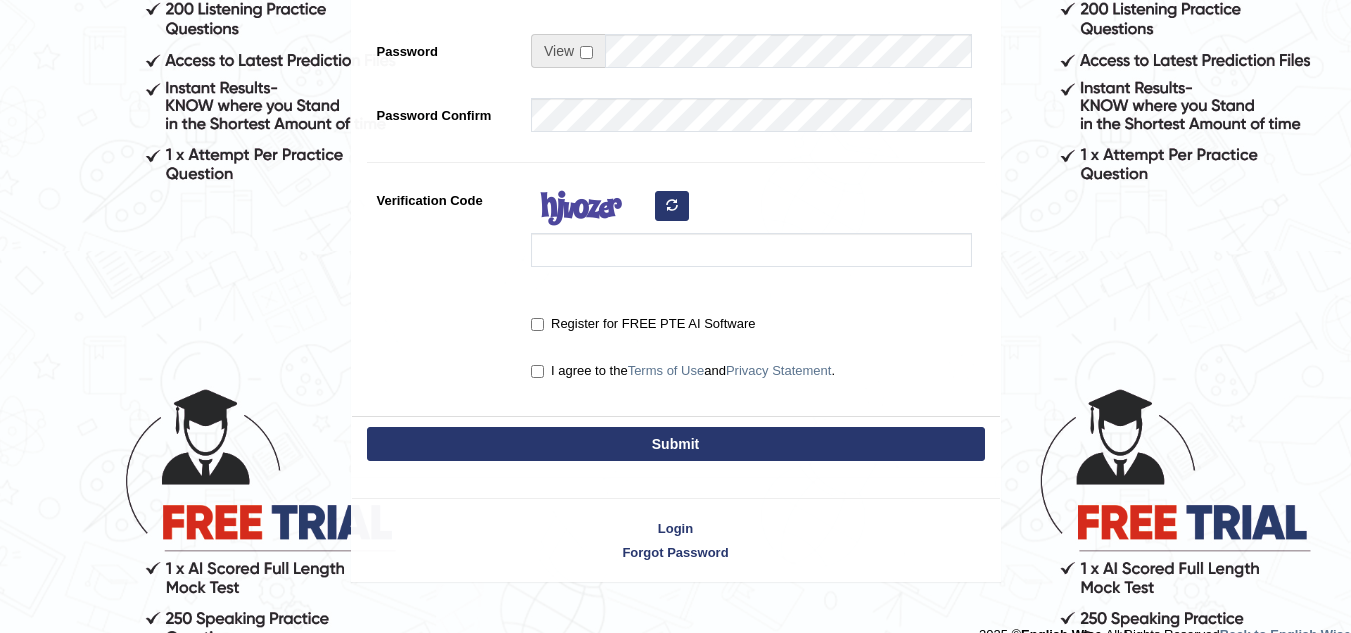 scroll, scrollTop: 519, scrollLeft: 0, axis: vertical 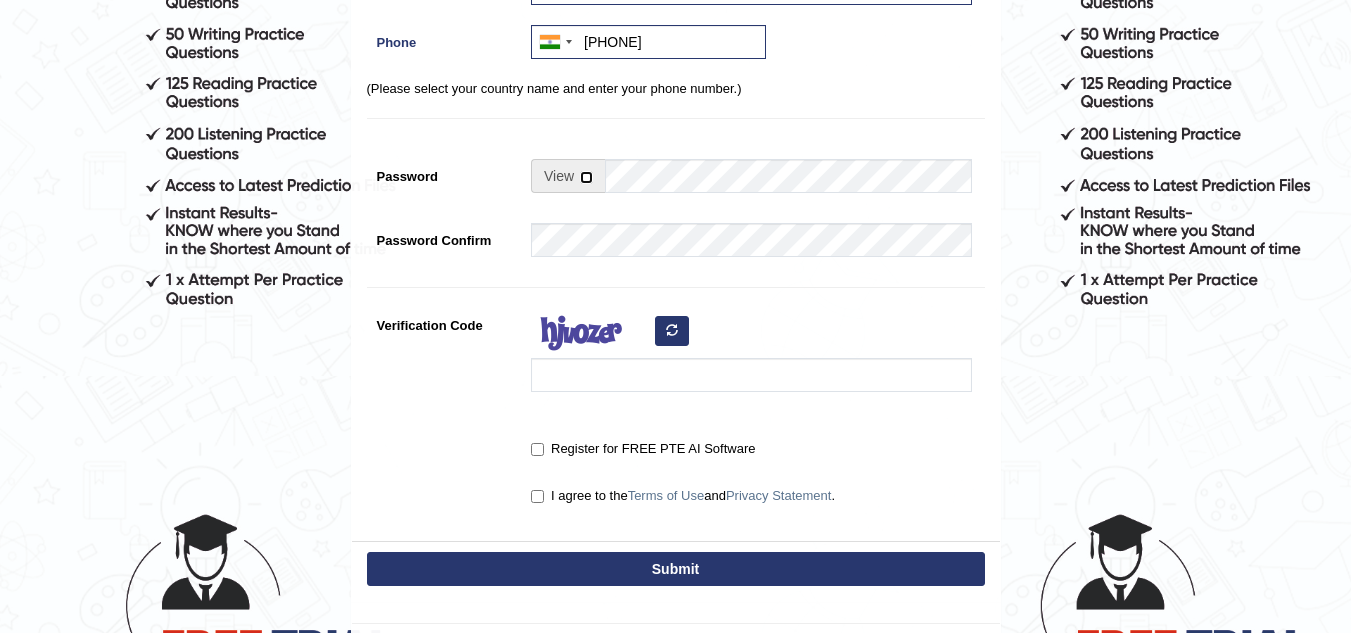 click at bounding box center [586, 177] 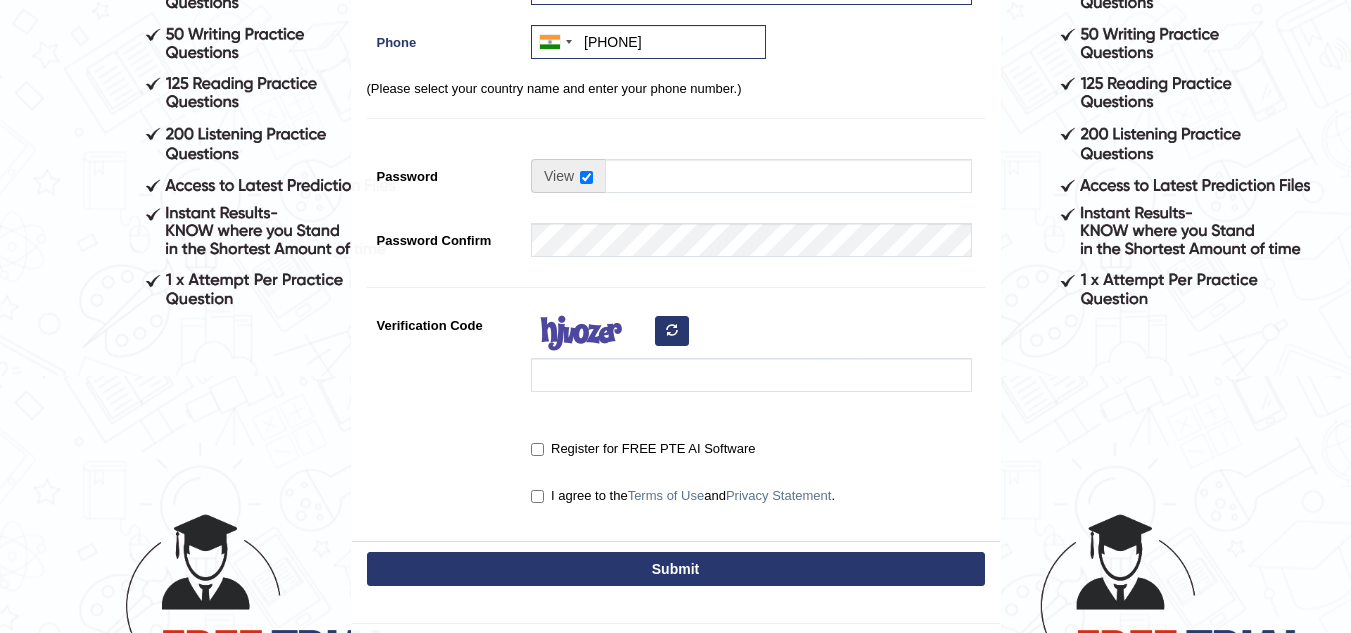 click at bounding box center (746, 245) 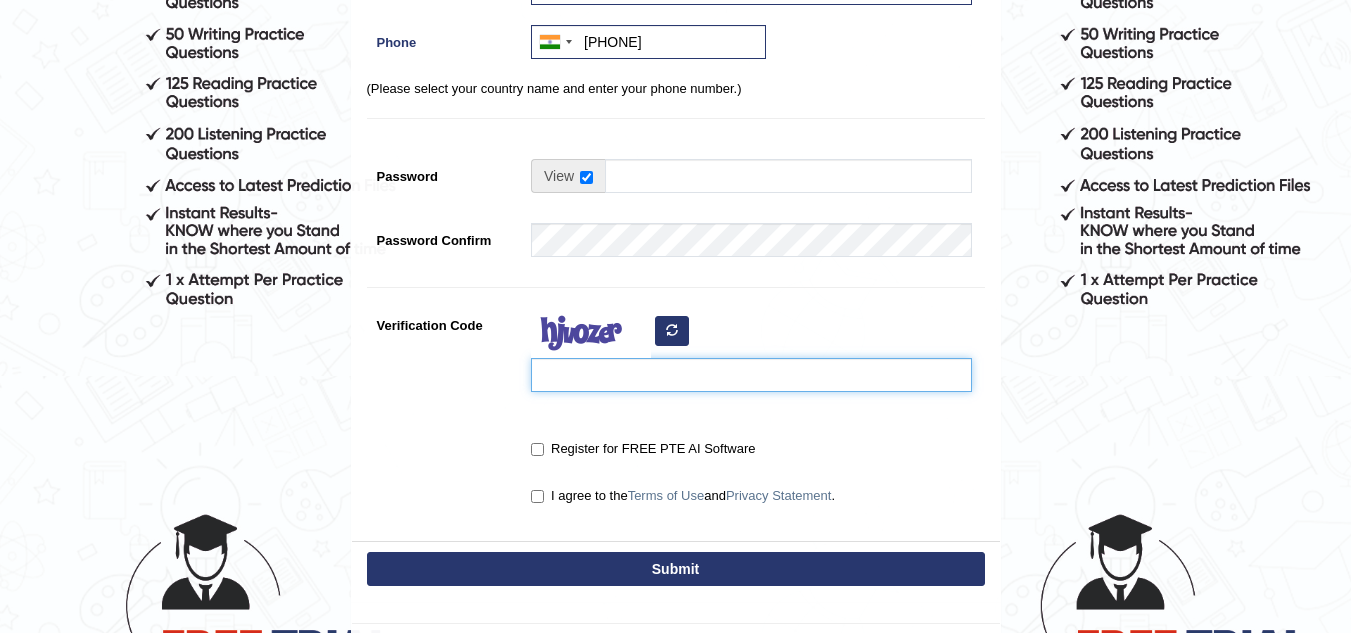 click on "Verification Code" at bounding box center [751, 375] 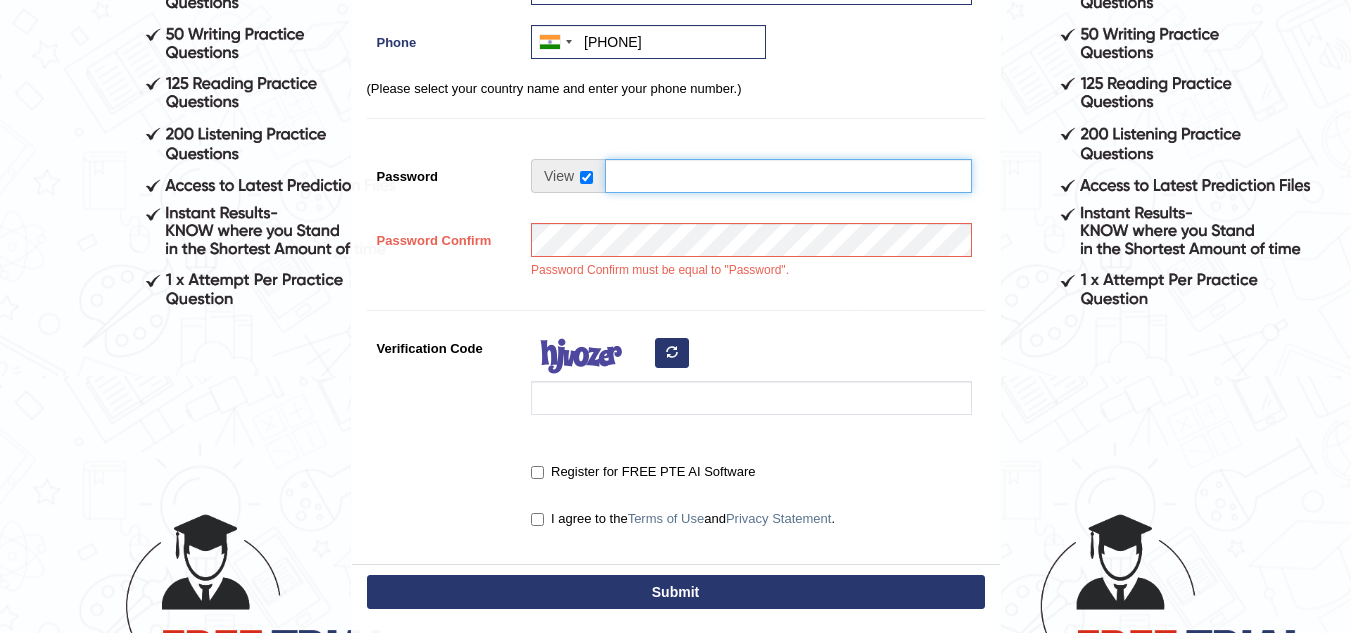 click on "Password" at bounding box center [788, 176] 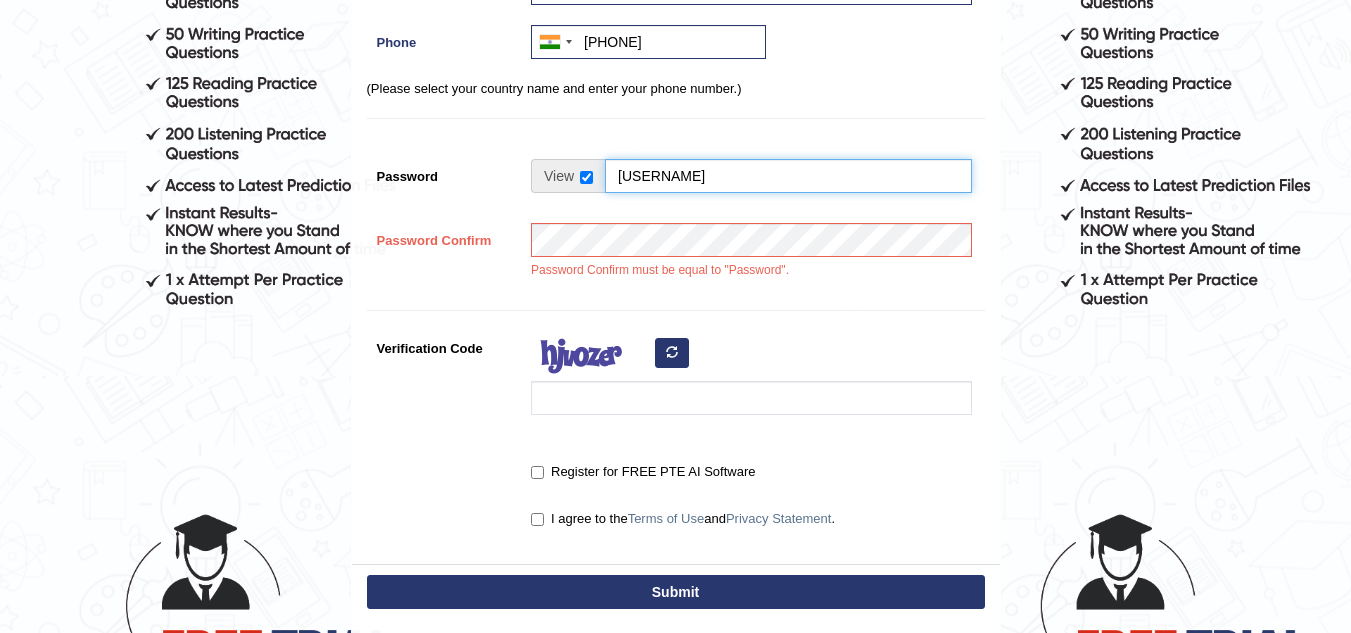 type on "Katyusha@12" 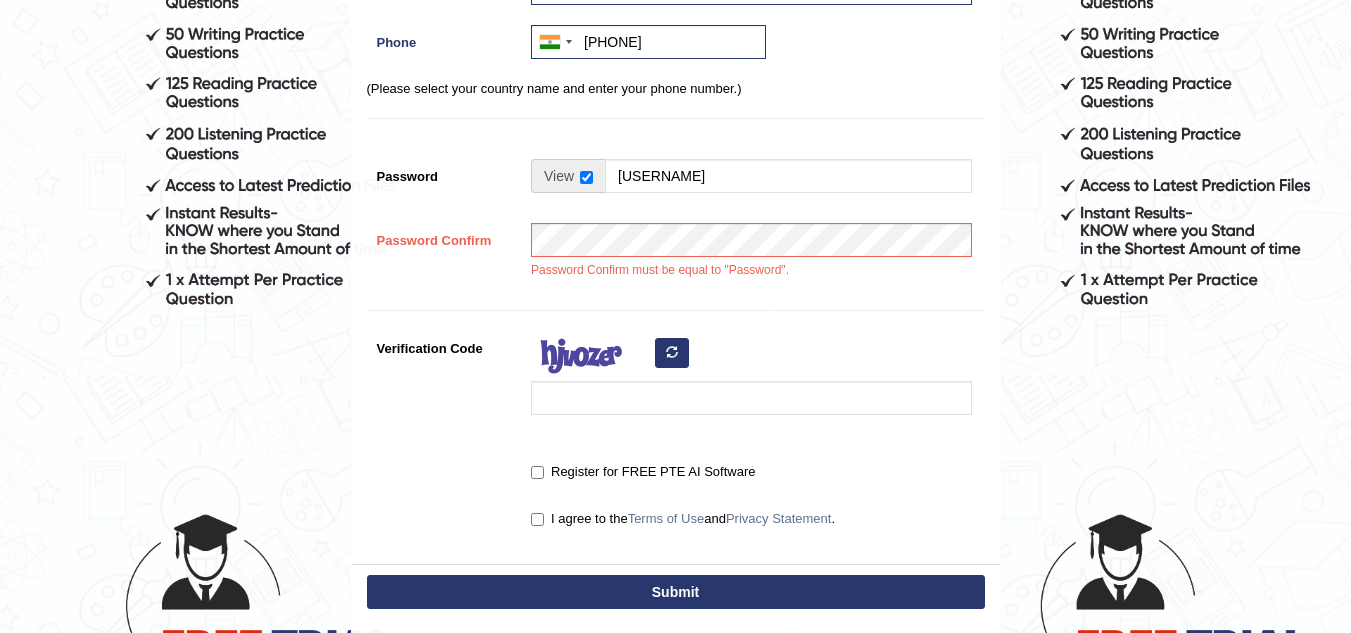 click at bounding box center [591, 356] 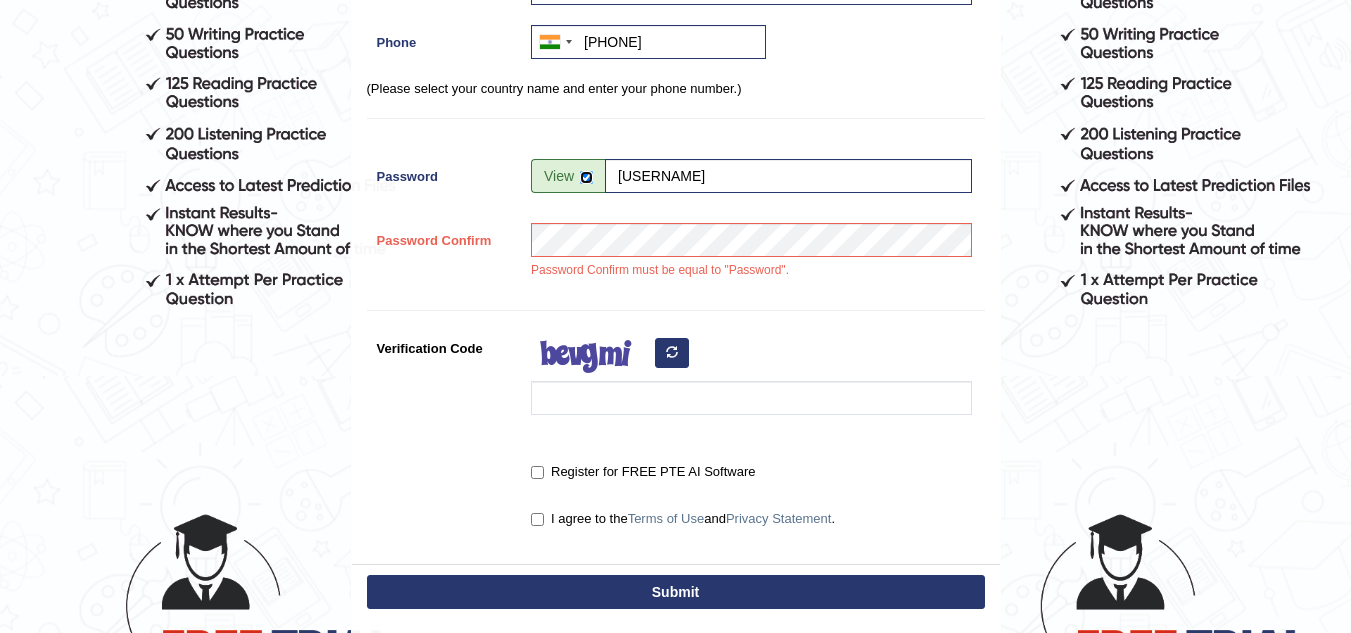 click at bounding box center [586, 177] 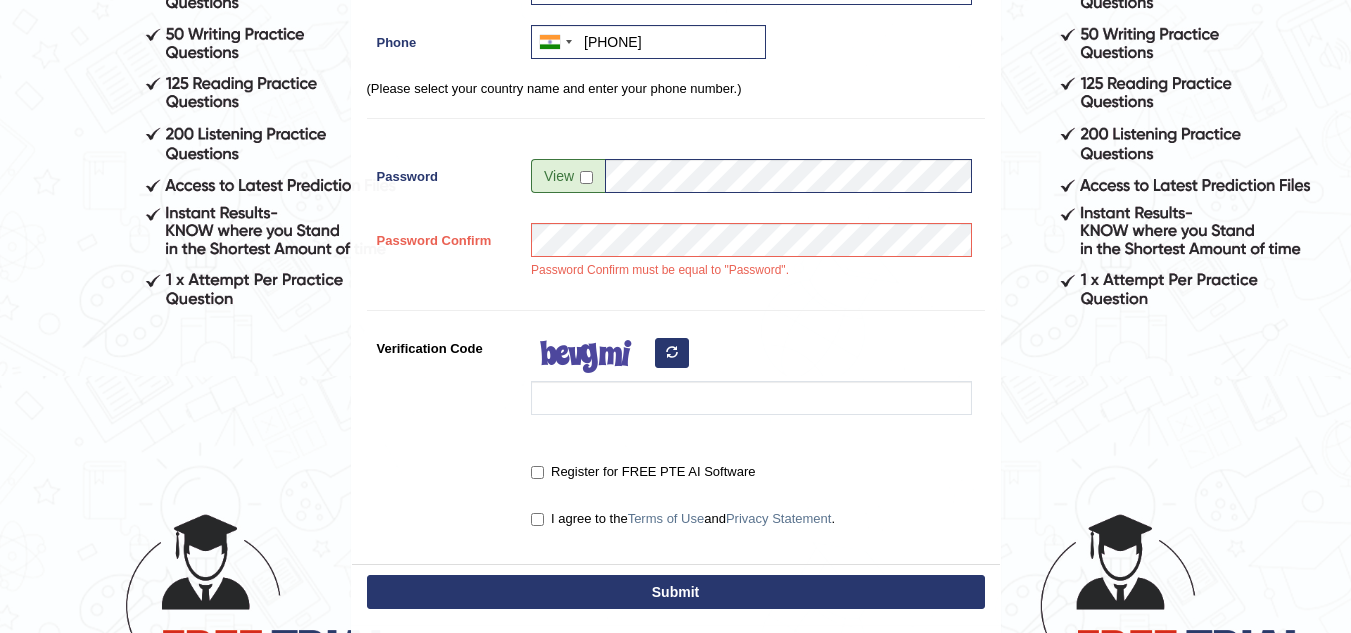 click on "Register
Username
geethap
Name
Geetha
Email
pgeetha46@gmail.com
Phone
Australia +61 India (भारत) +91 New Zealand +64 United States +1 Canada +1 United Arab Emirates (‫الإمارات العربية المتحدة‬‎) +971 Saudi Arabia (‫المملكة العربية السعودية‬‎) +966 Bahrain (‫البحرين‬‎) +973 Afghanistan (‫افغانستان‬‎) +93 Albania (Shqipëri) +355 Algeria (‫الجزائر‬‎) +213 American Samoa +1 Andorra +376 Angola +244 Anguilla +1 Antigua and Barbuda +1 Argentina +54 Armenia (Հայաստան) +374 Aruba +297 Australia +61 Austria (Österreich) +43 Azerbaijan (Azərbaycan) +994 Bahamas +1 Bahrain (‫البحرين‬‎) +973 Bangladesh (বাংলাদেশ) +880 Barbados +1 Belarus (Беларусь) +375 Belgium (België) +32 Belize +501 Benin (Bénin) +229 Bermuda +1 Bhutan (འབྲུག) +975 Bolivia +591 Bosnia and Herzegovina (Босна и Херцеговина) +387" at bounding box center [676, 135] 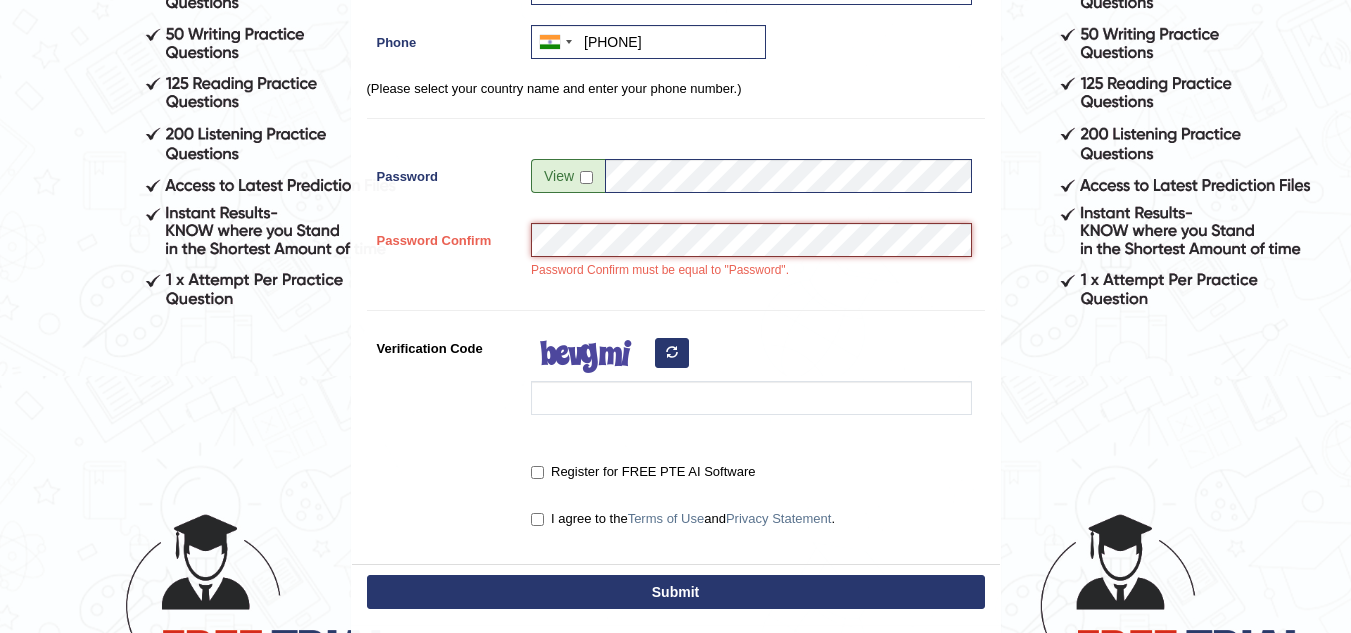 click on "Please fix the following errors:  Please Fill in the Form
Register
Username
geethap
Name
Geetha
Email
pgeetha46@gmail.com
Phone
Australia +61 India (भारत) +91 New Zealand +64 United States +1 Canada +1 United Arab Emirates (‫الإمارات العربية المتحدة‬‎) +971 Saudi Arabia (‫المملكة العربية السعودية‬‎) +966 Bahrain (‫البحرين‬‎) +973 Afghanistan (‫افغانستان‬‎) +93 Albania (Shqipëri) +355 Algeria (‫الجزائر‬‎) +213 American Samoa +1 Andorra +376 Angola +244 Anguilla +1 Antigua and Barbuda +1 Argentina +54 Armenia (Հայաստան) +374 Aruba +297 Australia +61 Austria (Österreich) +43 Azerbaijan (Azərbaycan) +994 Bahamas +1 Bahrain (‫البحرين‬‎) +973 Bangladesh (বাংলাদেশ) +880 Barbados +1 Belarus (Беларусь) +375 Belgium (België) +32 Belize +501 Benin (Bénin) +229 Bermuda +1 Bhutan (འབྲུག) +975 Bolivia +591 +387 +1" at bounding box center (675, 189) 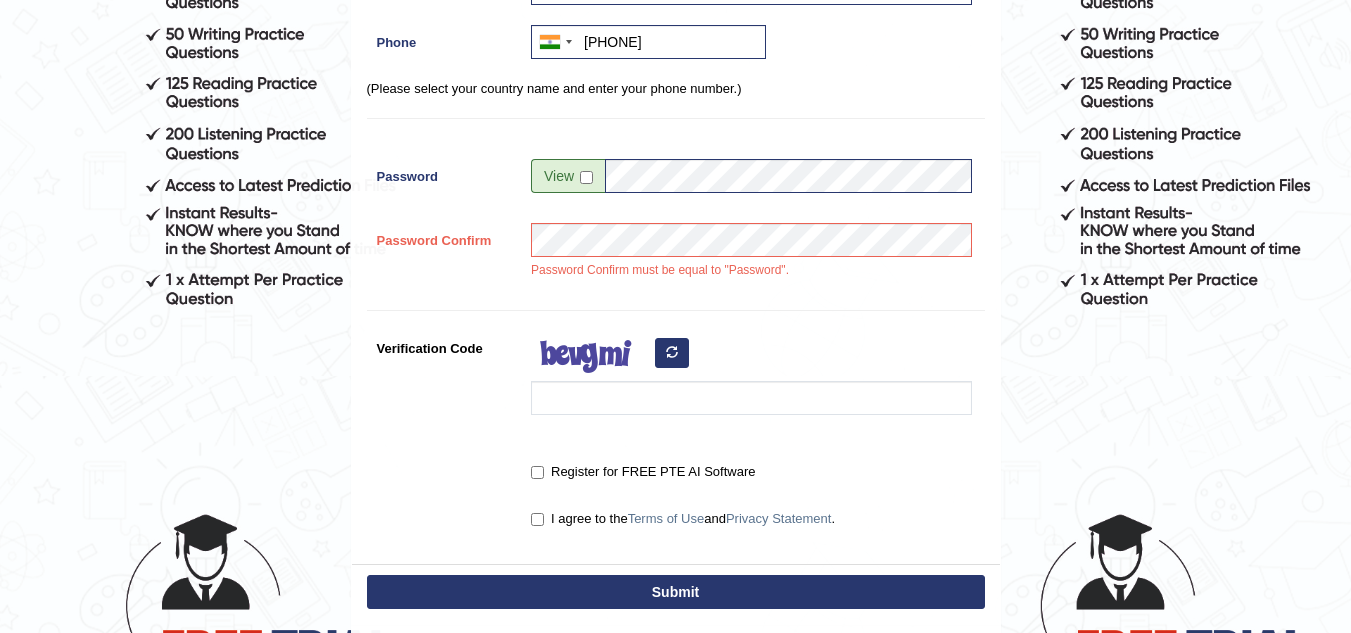 click on "Verification Code" at bounding box center [444, 344] 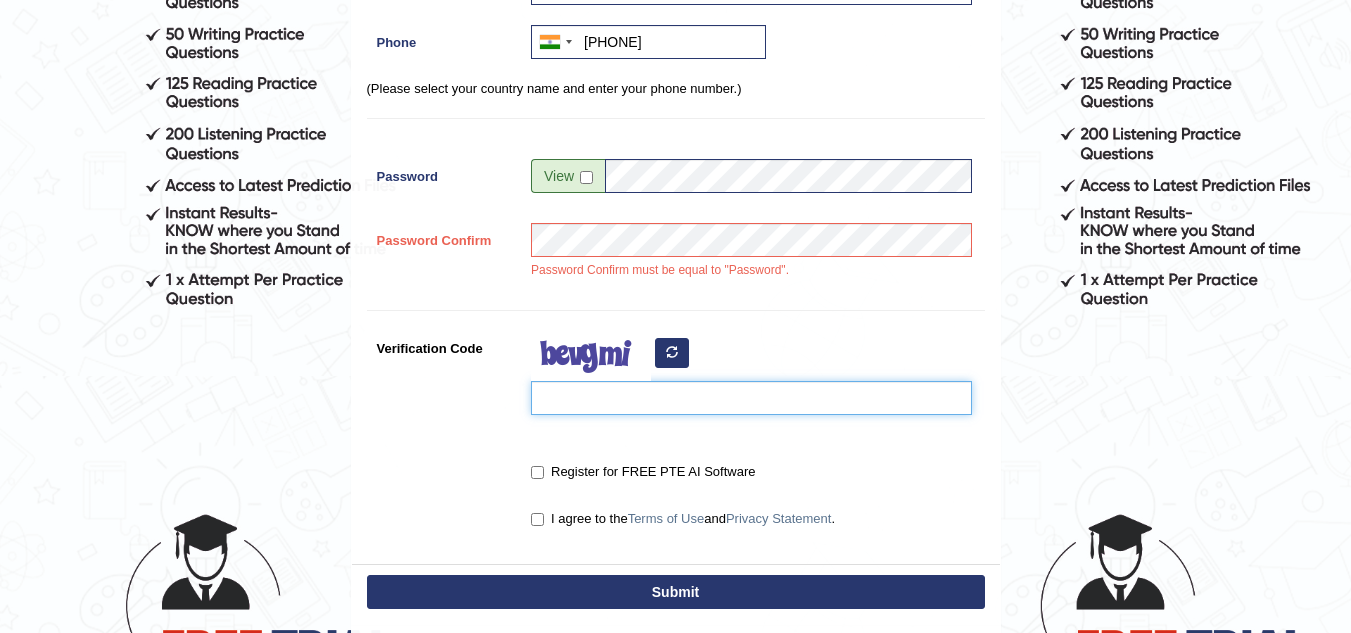 click on "Verification Code" at bounding box center (751, 398) 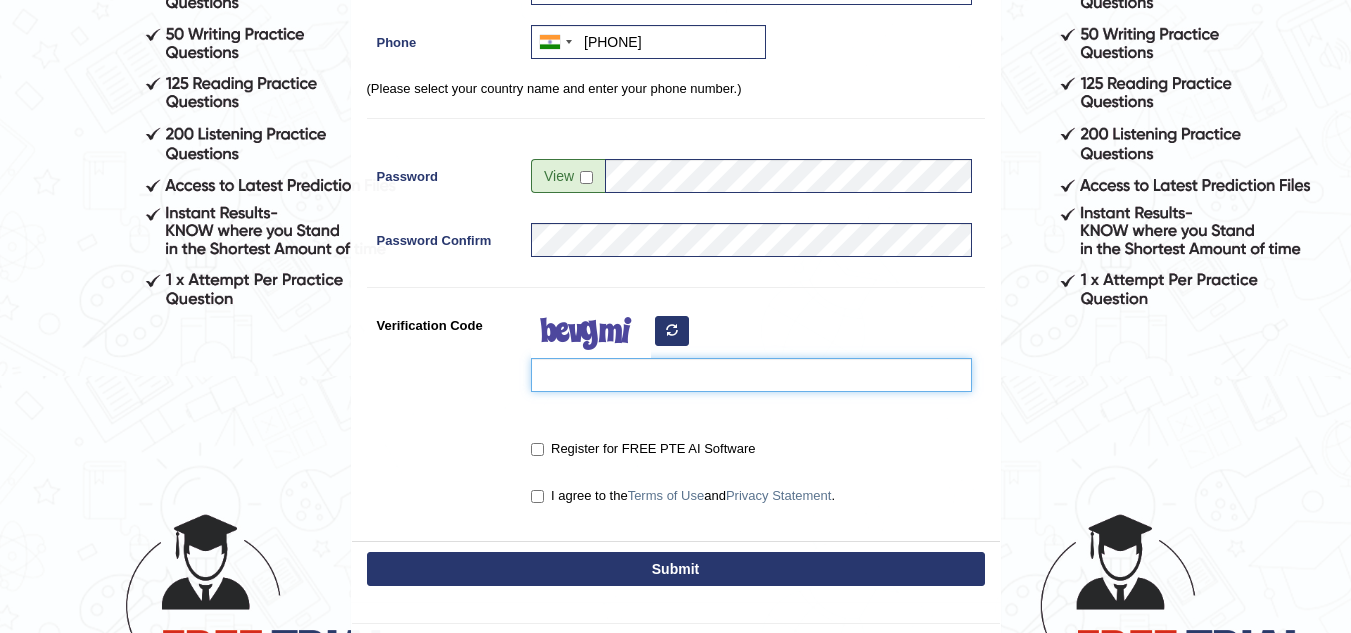 click on "Verification Code" at bounding box center [751, 375] 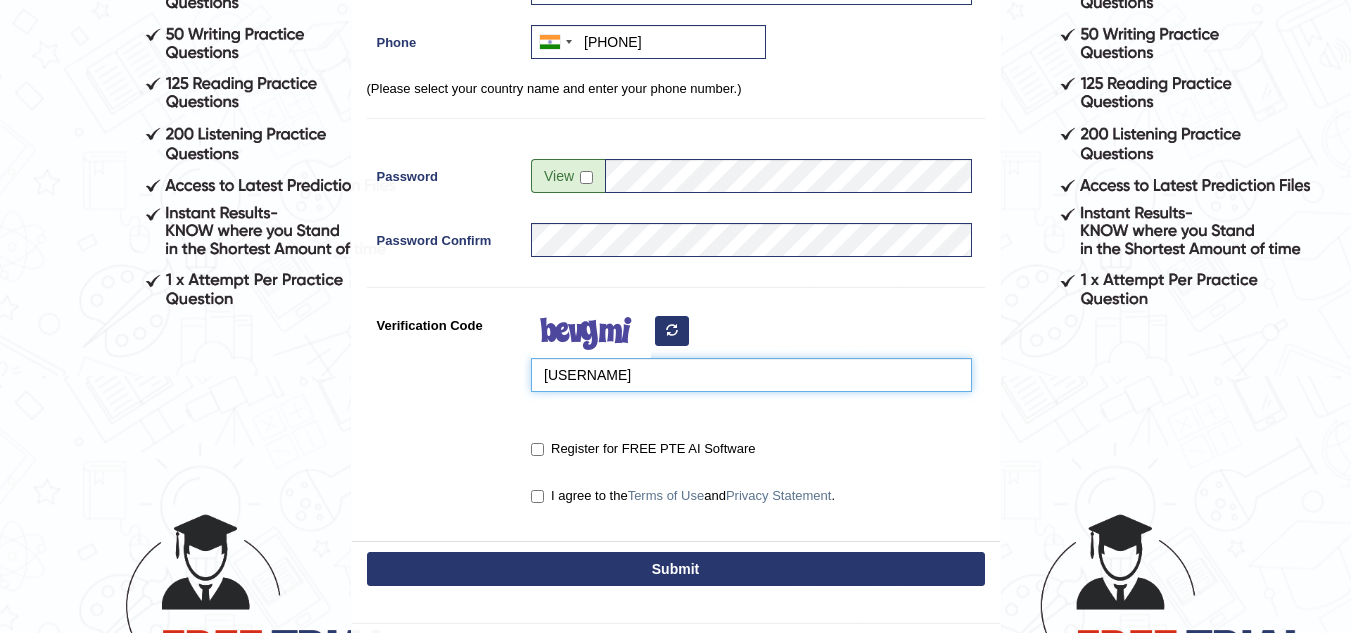 type on "sizqdo" 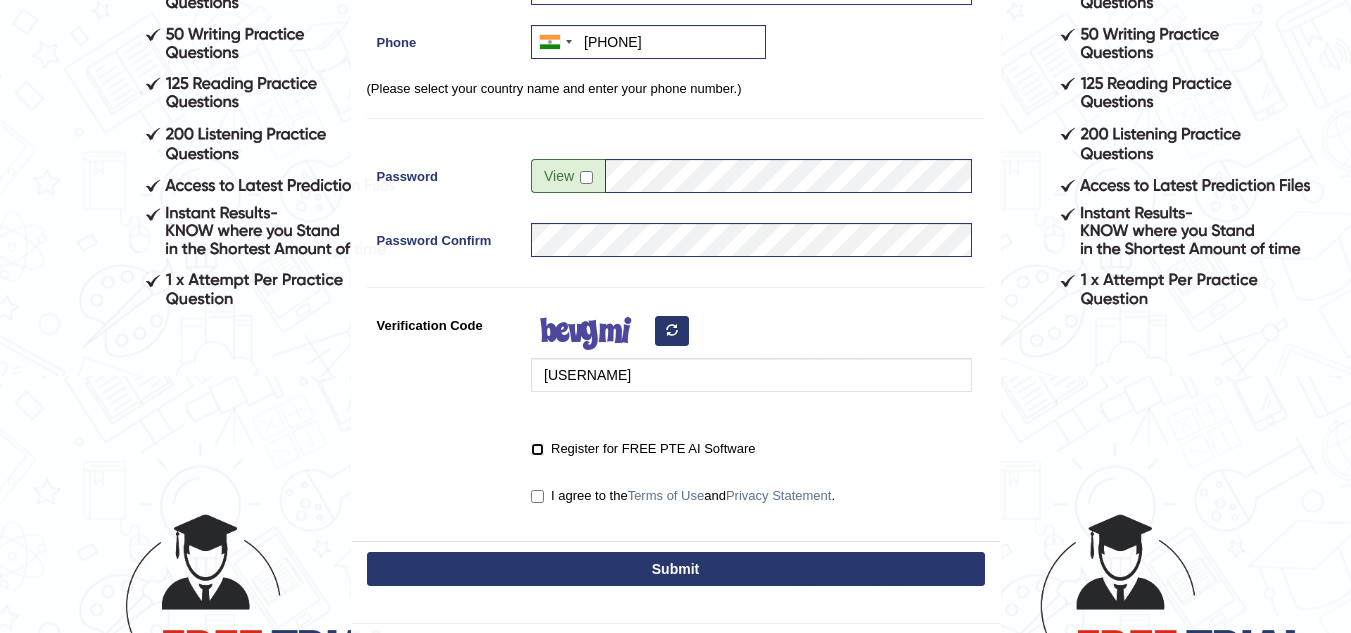 click on "Register for FREE PTE AI Software" at bounding box center [537, 449] 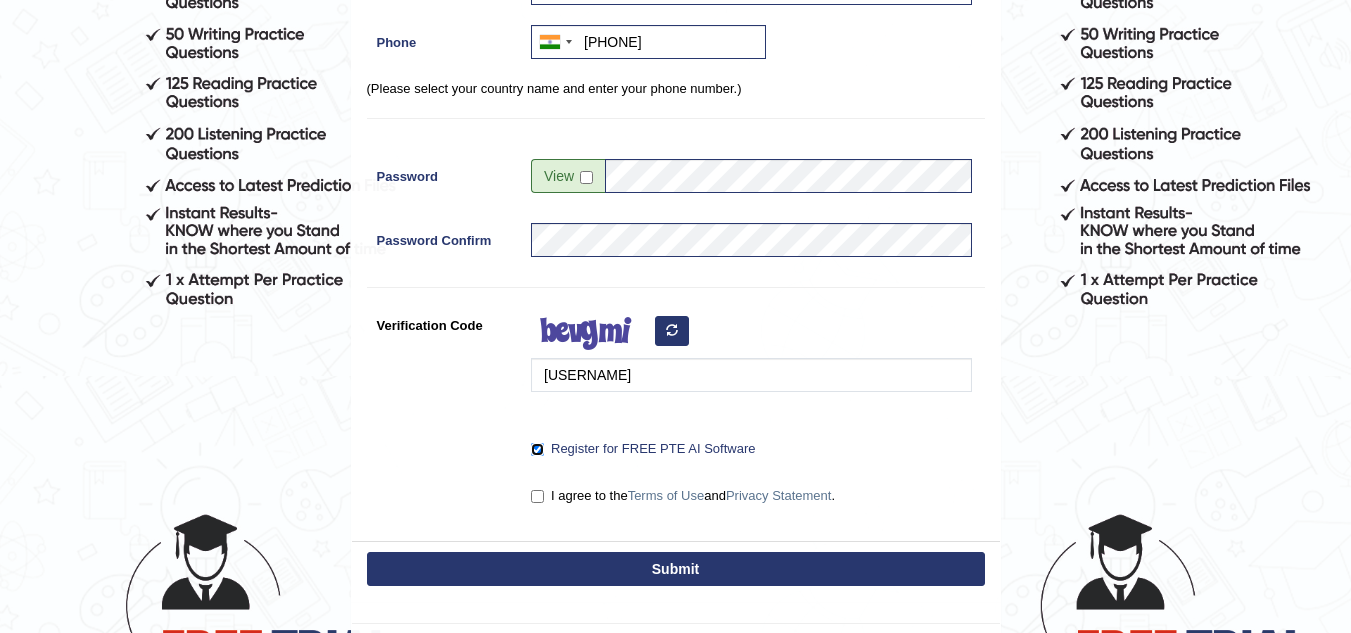 click on "Register for FREE PTE AI Software" at bounding box center (537, 449) 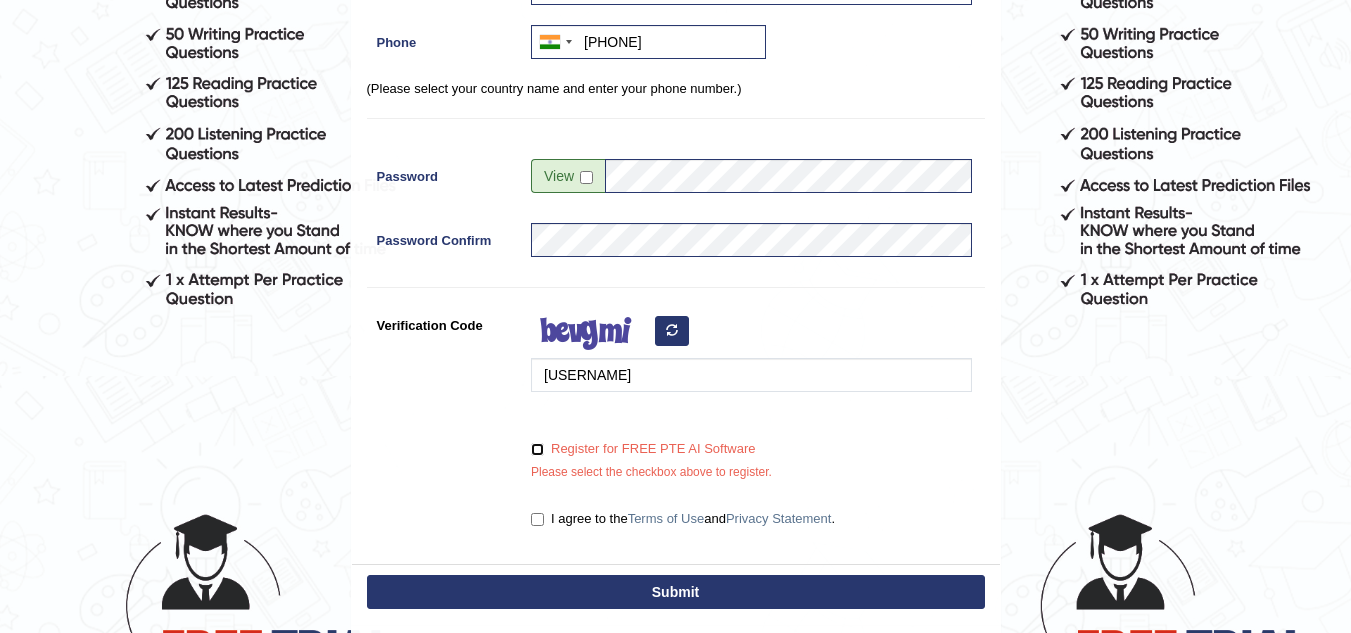 click on "Register for FREE PTE AI Software" at bounding box center [537, 449] 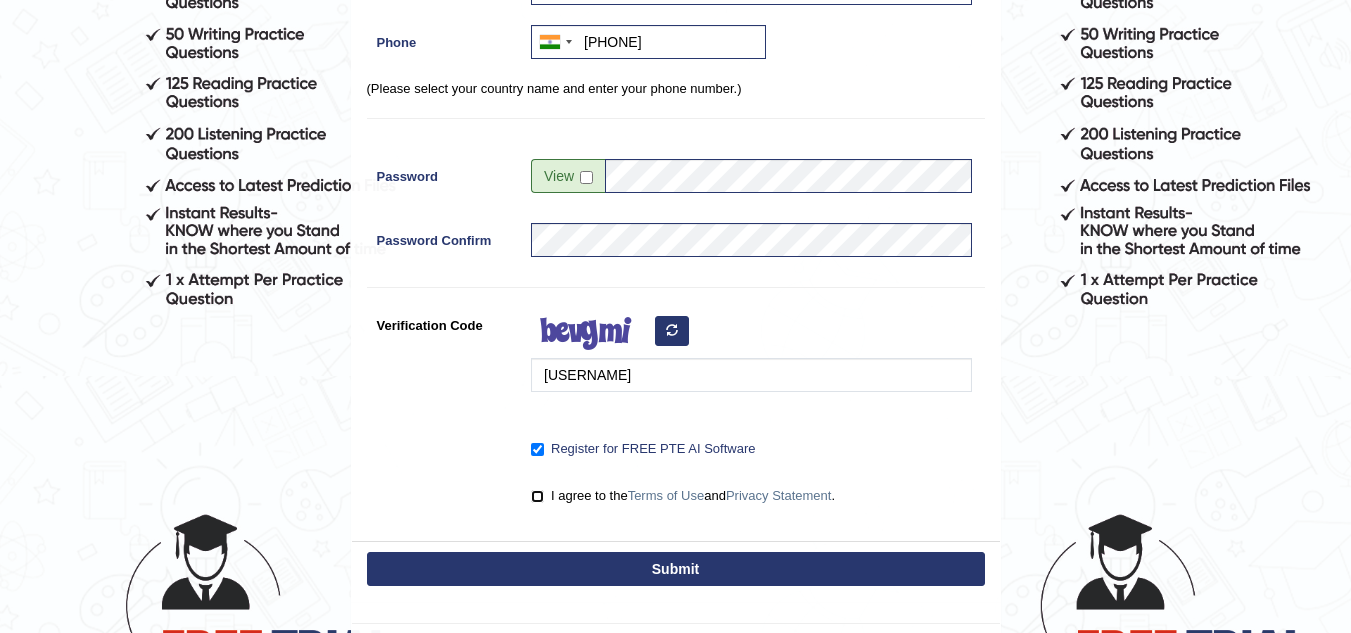 click on "I agree to the  Terms of Use  and  Privacy Statement ." at bounding box center [537, 496] 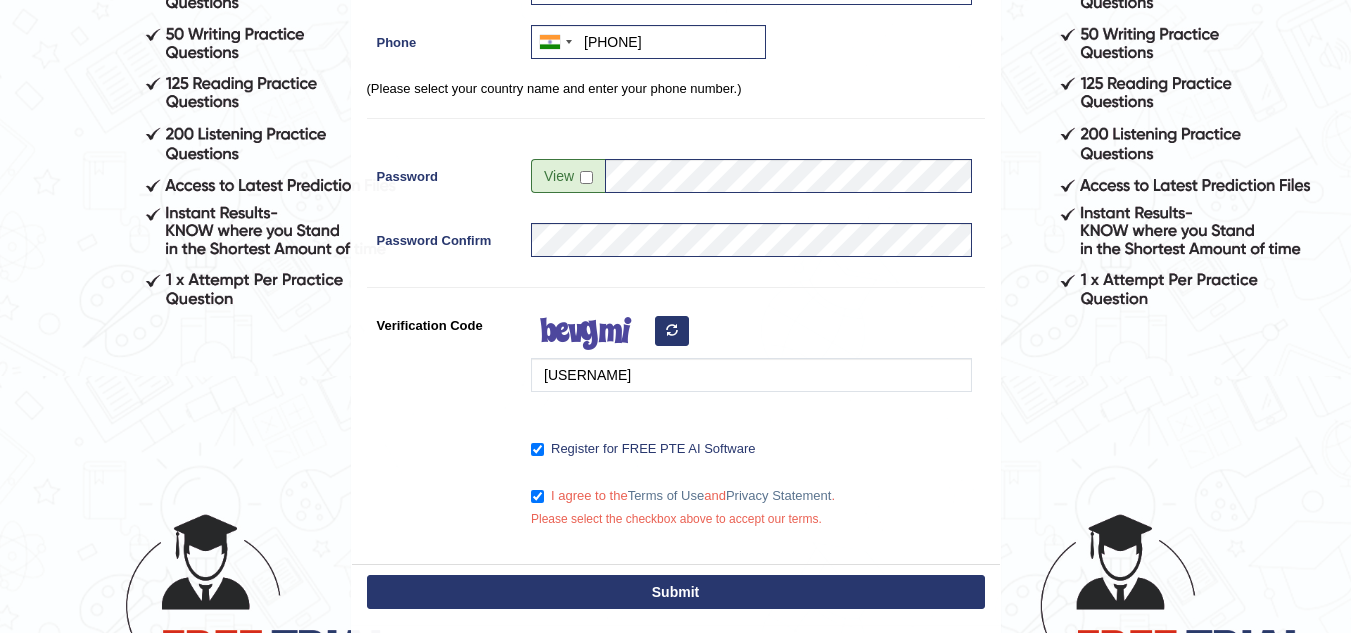click on "Submit" at bounding box center (676, 592) 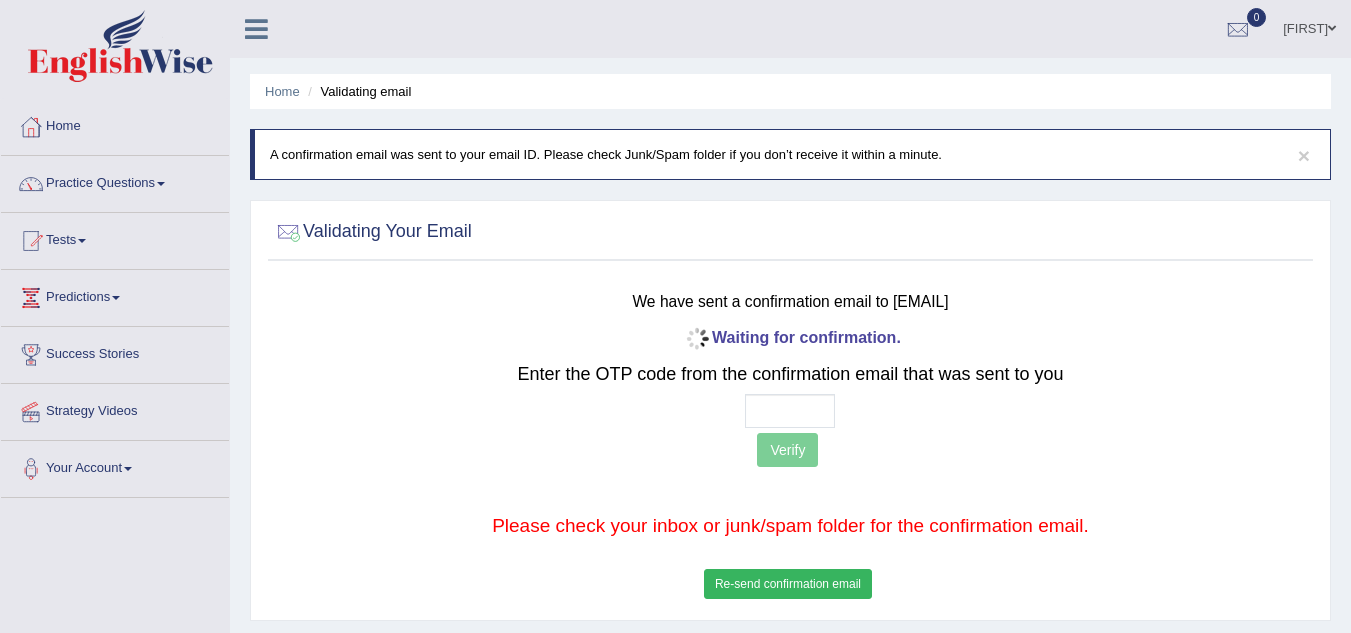 scroll, scrollTop: 0, scrollLeft: 0, axis: both 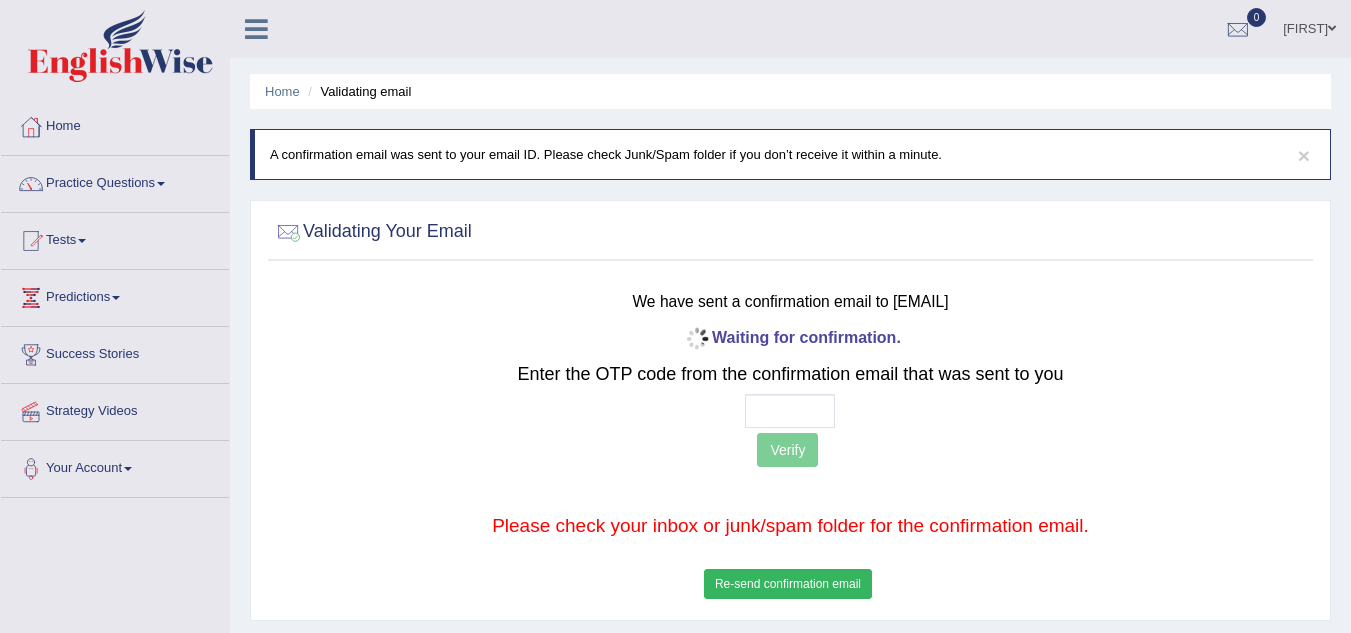 drag, startPoint x: 1363, startPoint y: 262, endPoint x: 1358, endPoint y: 253, distance: 10.29563 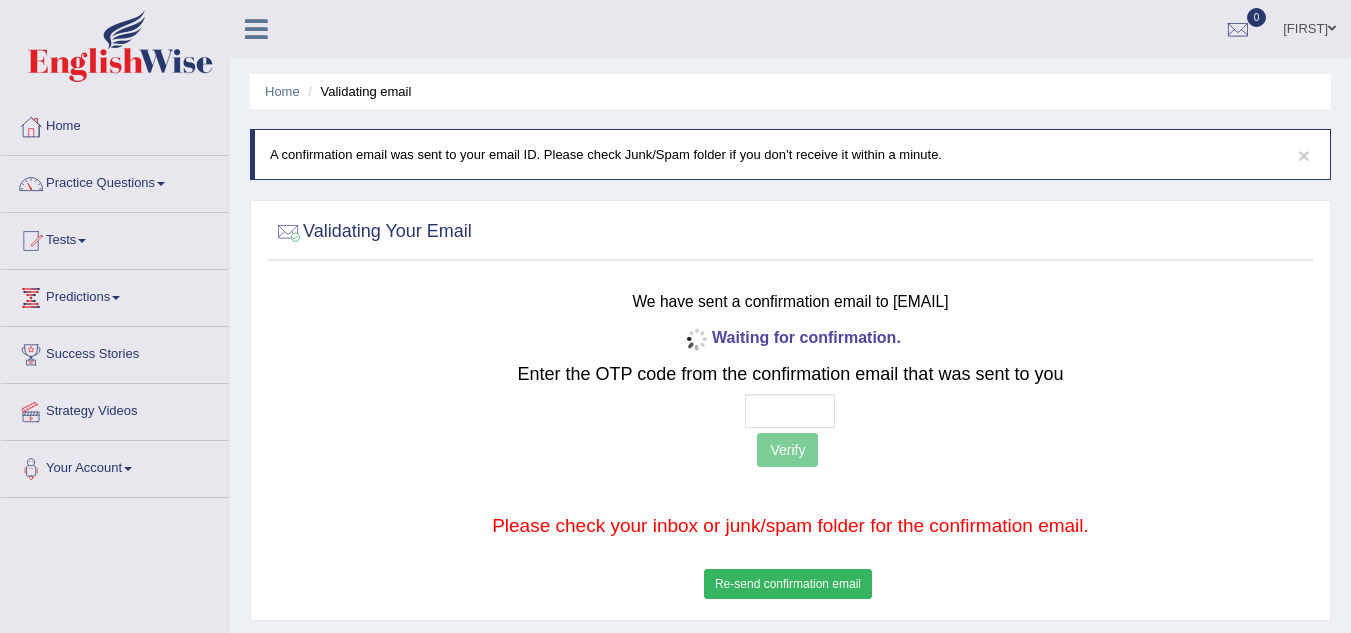 click on "Toggle navigation
Home
Practice Questions   Speaking Practice Read Aloud
Repeat Sentence
Describe Image
Re-tell Lecture
Answer Short Question
Summarize Group Discussion
Respond To A Situation
Writing Practice  Summarize Written Text
Write Essay
Reading Practice  Reading & Writing: Fill In The Blanks
Choose Multiple Answers
Re-order Paragraphs
Fill In The Blanks
Choose Single Answer
Listening Practice  Summarize Spoken Text
Highlight Incorrect Words
Highlight Correct Summary
Select Missing Word
Choose Single Answer
Choose Multiple Answers
Fill In The Blanks
Write From Dictation
Pronunciation
Tests
Take Mock Test" at bounding box center [675, 316] 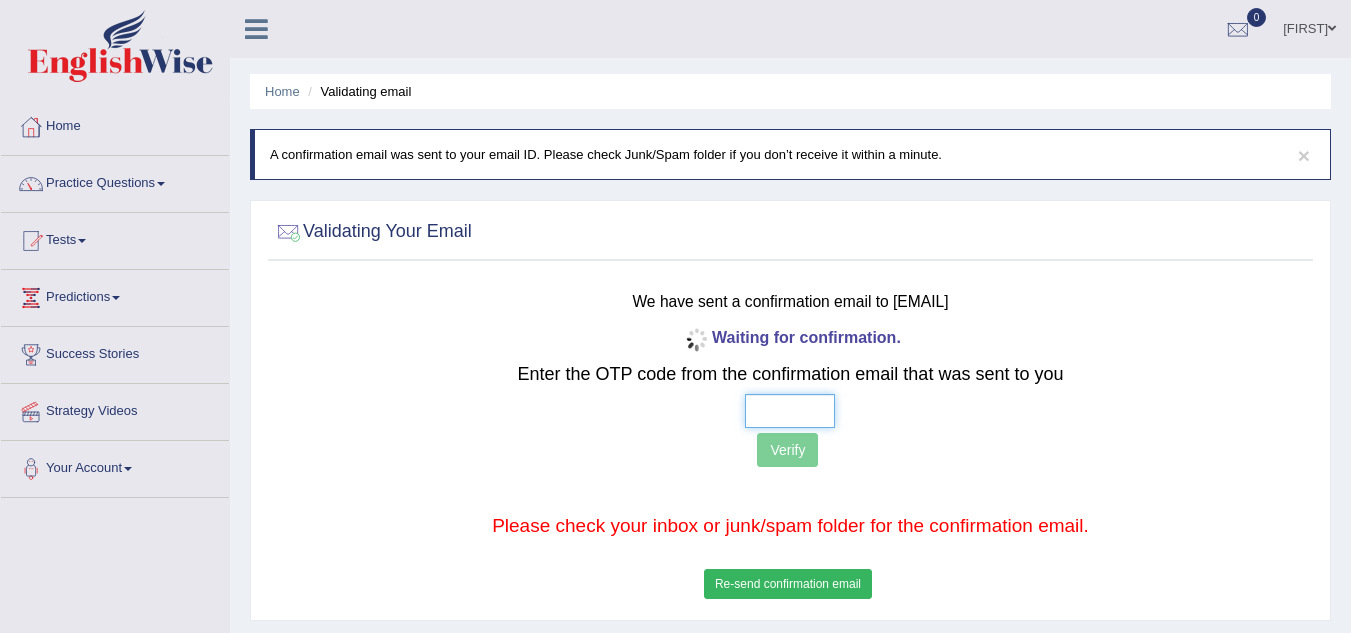 click at bounding box center [790, 411] 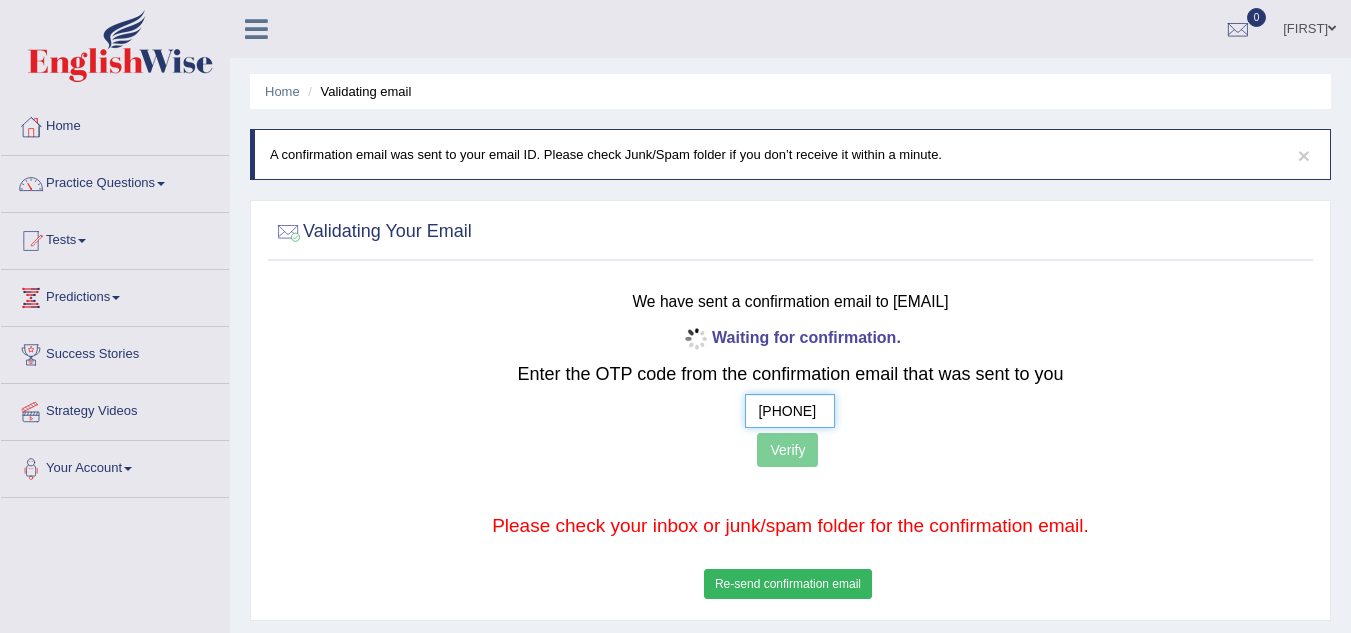 type on "[PHONE]" 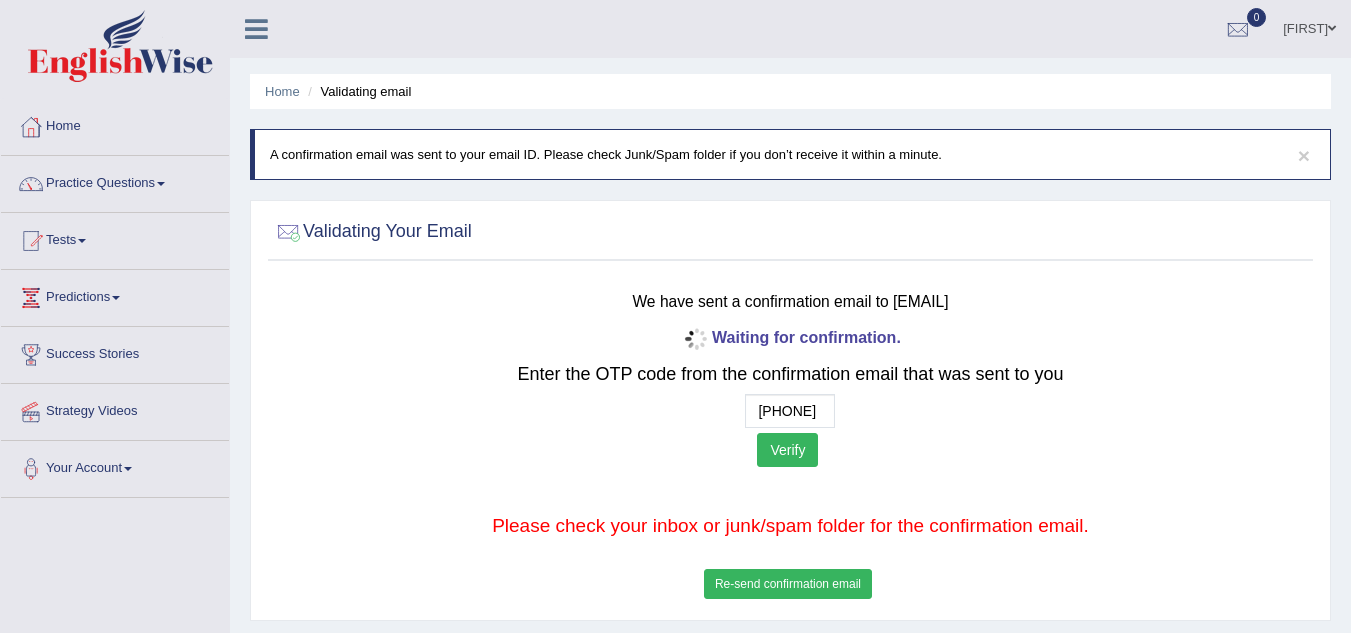click on "Verify" at bounding box center (787, 450) 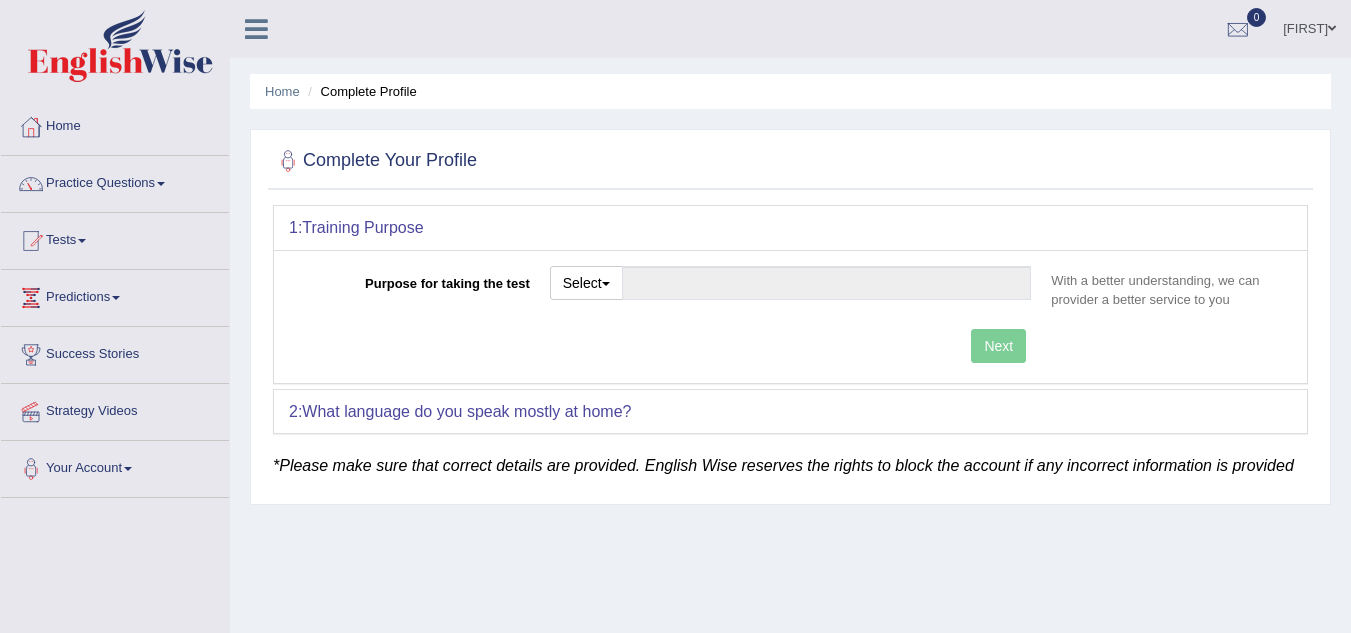 scroll, scrollTop: 0, scrollLeft: 0, axis: both 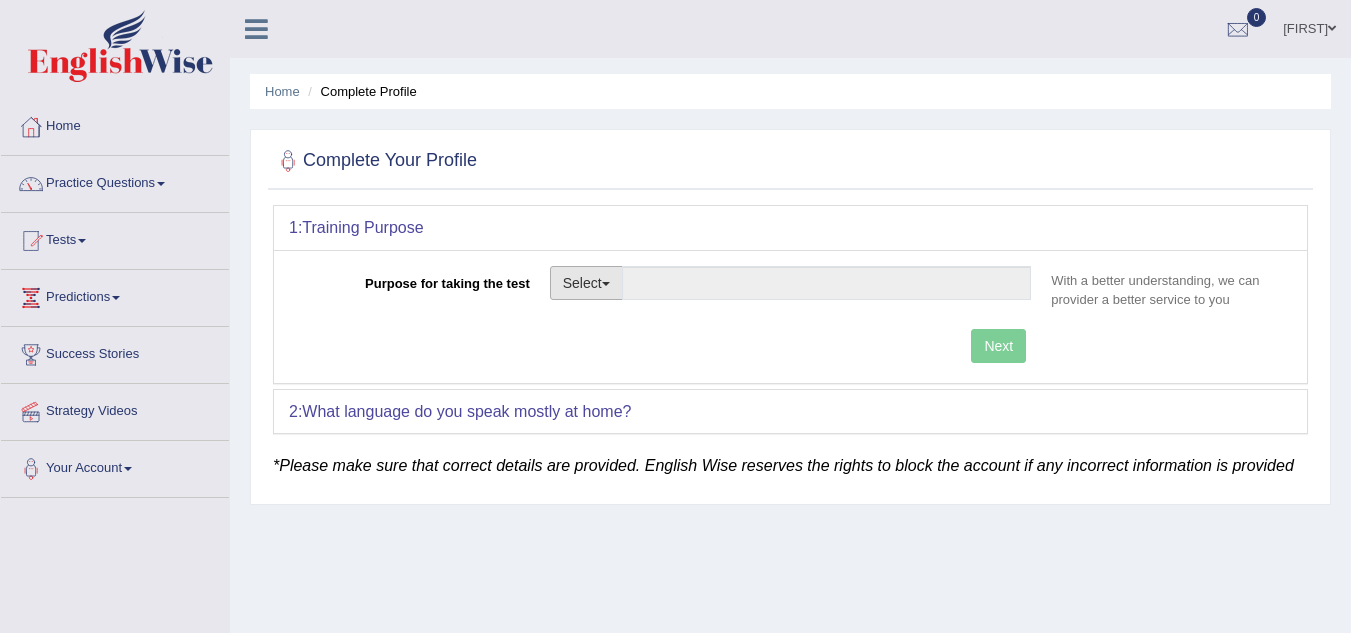 click on "Select" at bounding box center [586, 283] 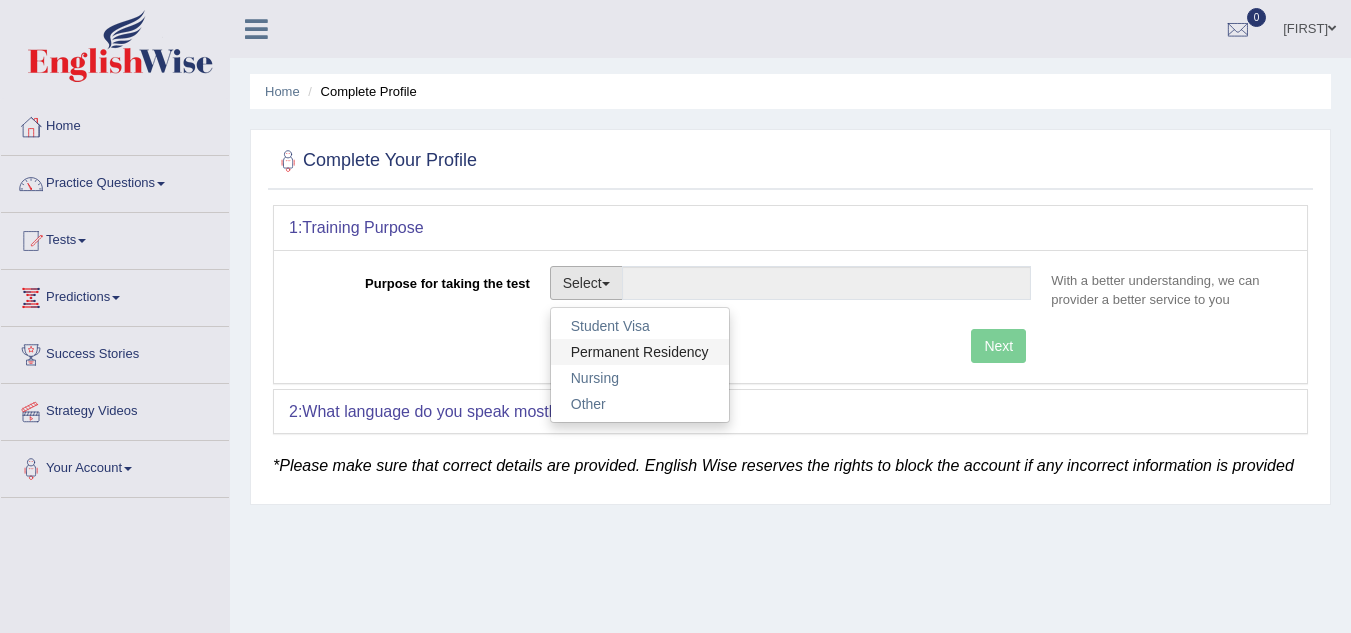 click on "Permanent Residency" at bounding box center (640, 352) 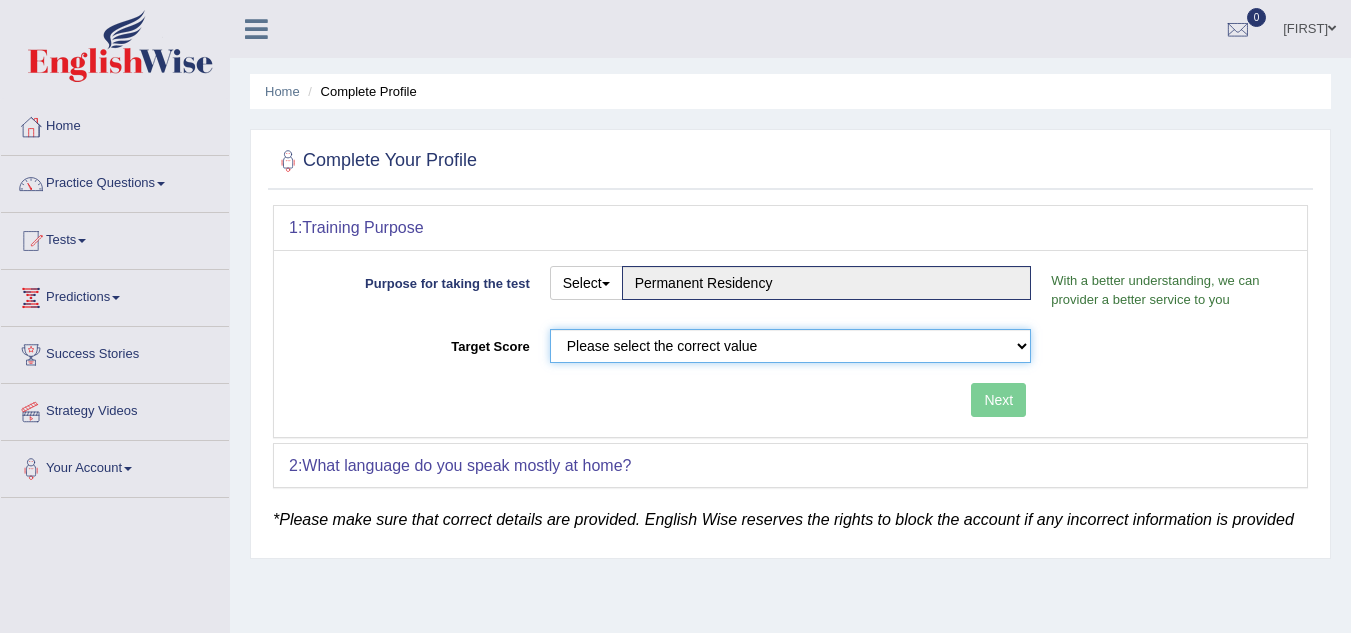 click on "Please select the correct value
50 (6 bands)
58 (6.5 bands)
65 (7 bands)
79 (8 bands)" at bounding box center (791, 346) 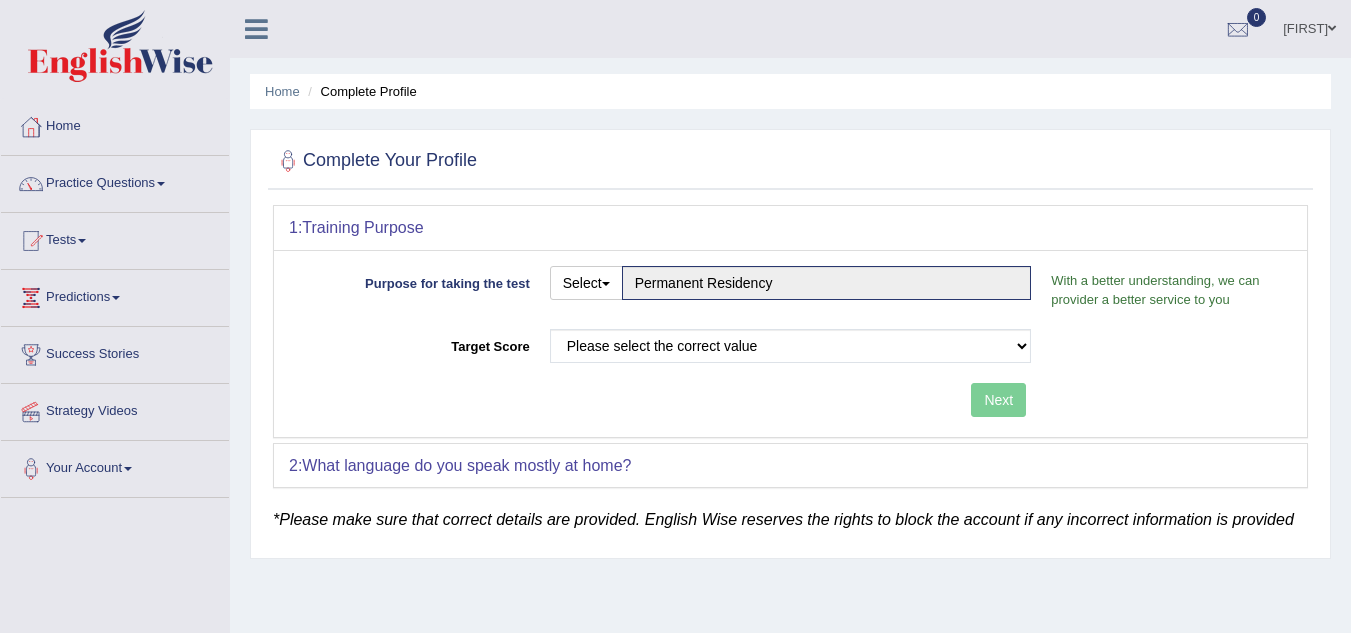 click on "Target Score
Please select the correct value
50 (6 bands)
58 (6.5 bands)
65 (7 bands)
79 (8 bands)" at bounding box center (790, 351) 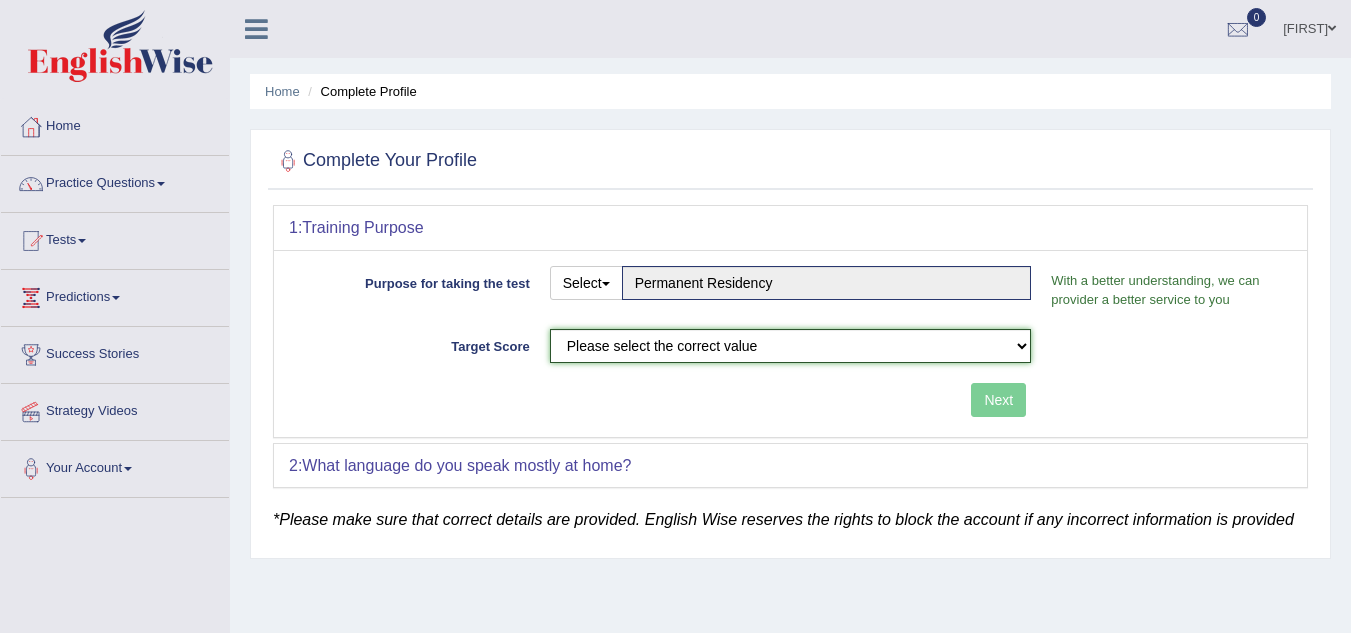 click on "Please select the correct value
50 (6 bands)
58 (6.5 bands)
65 (7 bands)
79 (8 bands)" at bounding box center [791, 346] 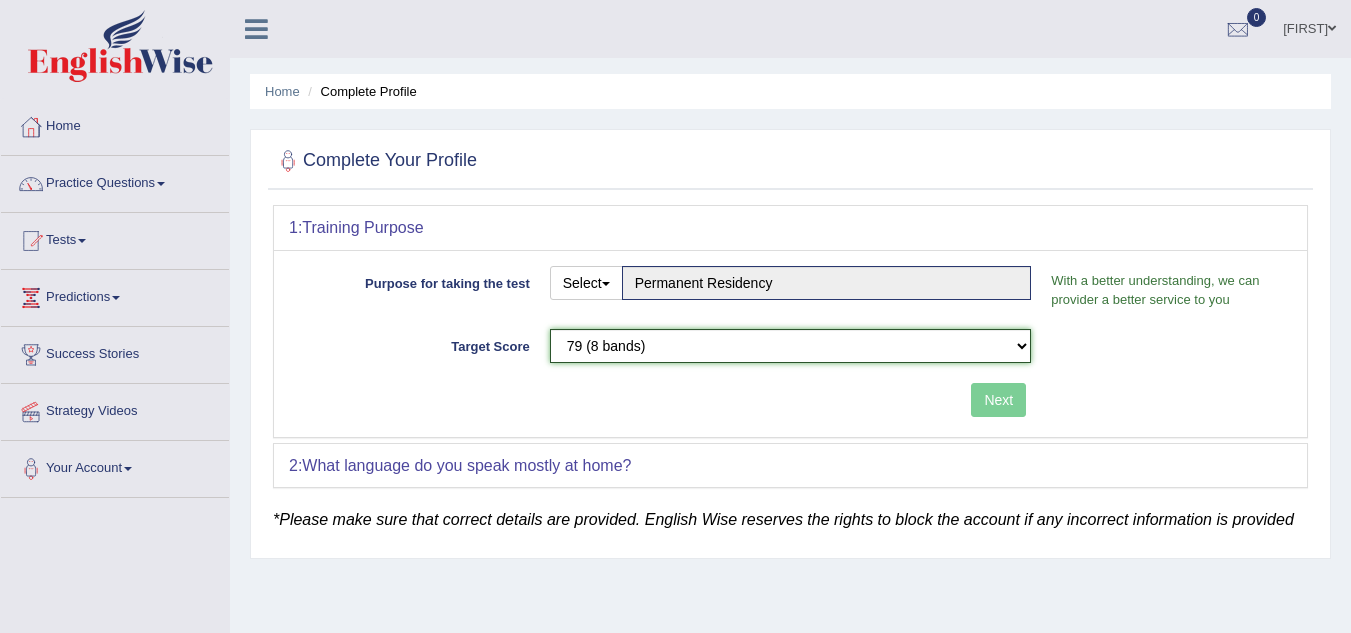 click on "Please select the correct value
50 (6 bands)
58 (6.5 bands)
65 (7 bands)
79 (8 bands)" at bounding box center (791, 346) 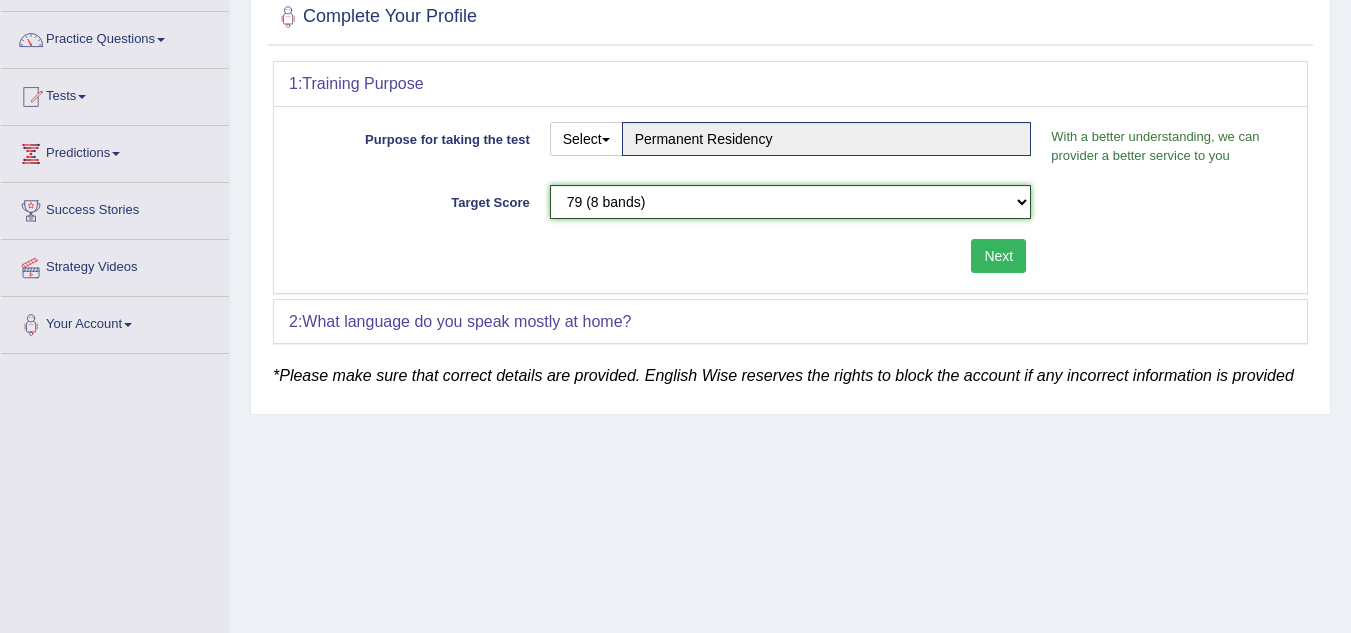 scroll, scrollTop: 137, scrollLeft: 0, axis: vertical 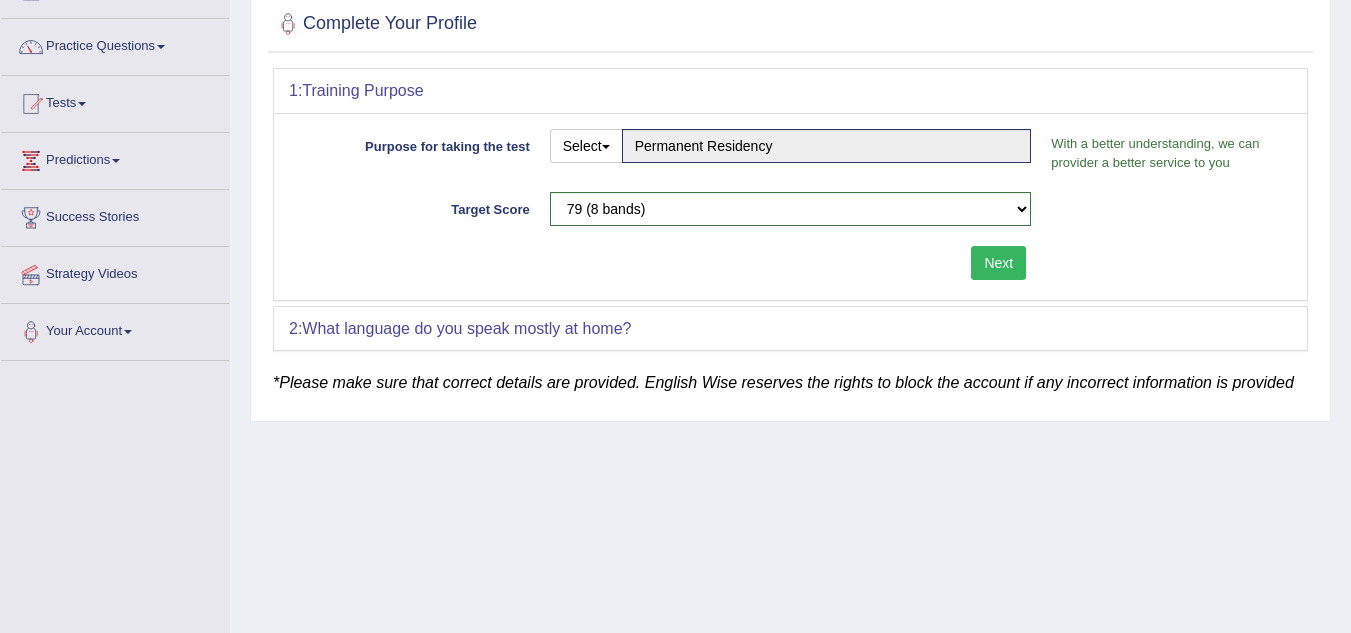 click on "Next" at bounding box center [998, 263] 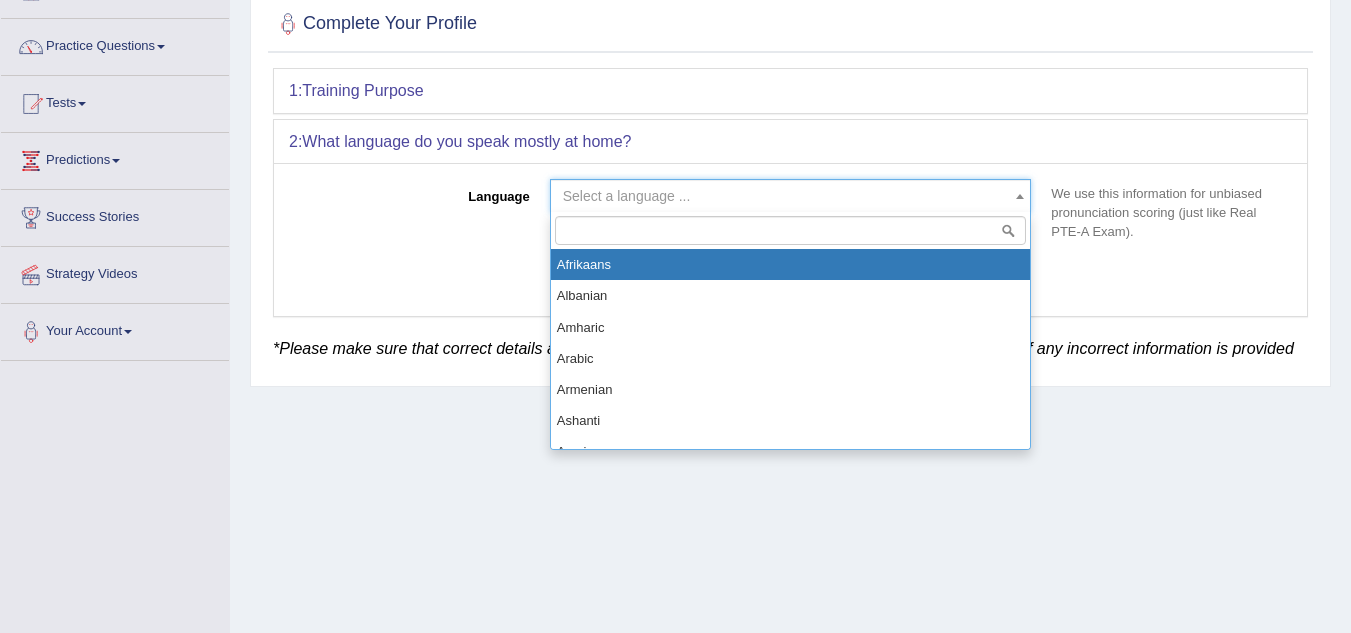 click on "Select a language ..." at bounding box center (785, 196) 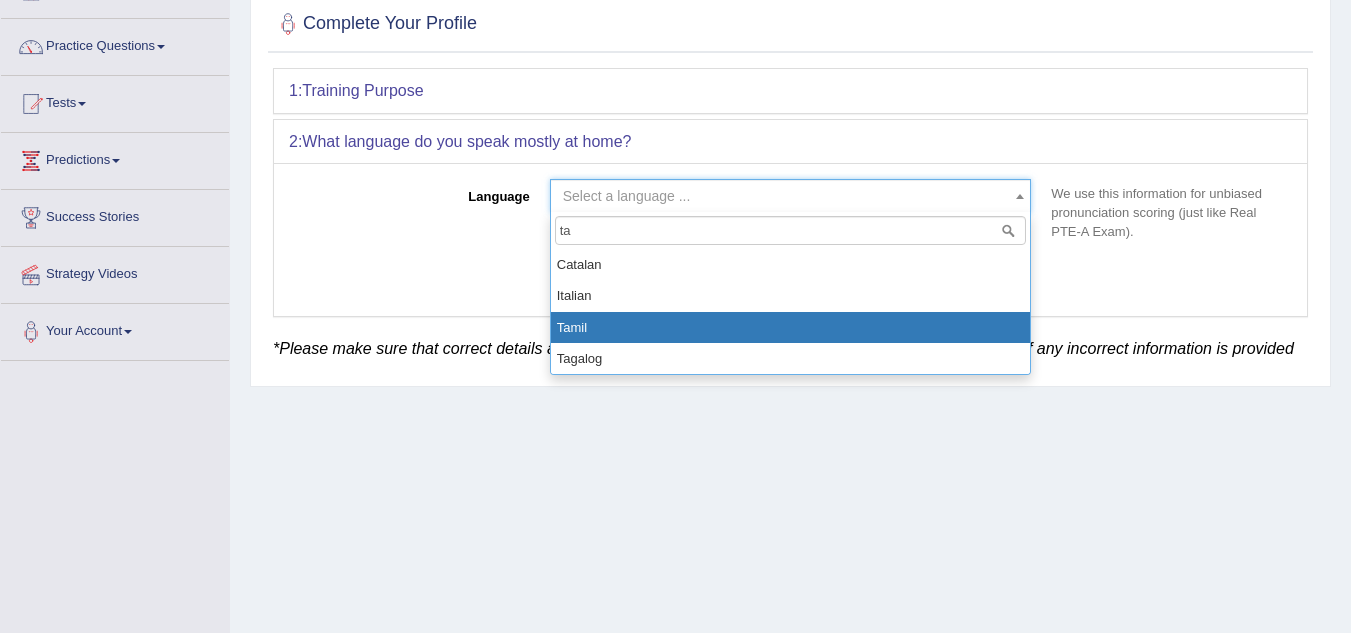 type on "ta" 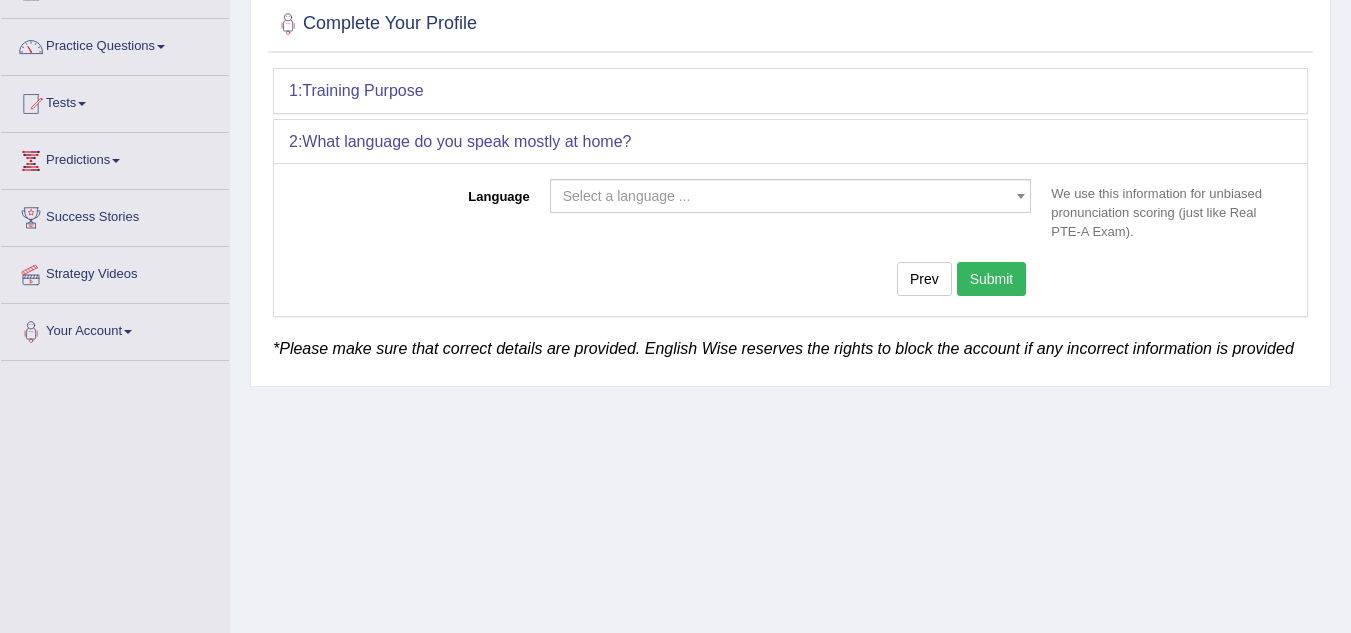 click on "1:  Training Purpose
Purpose for taking the test
Select
Student Visa
Permanent Residency
Nursing
Other
Permanent Residency
With a better understanding, we can provider a better service to you
Target Score
Please select the correct value
50 (6 bands)
58 (6.5 bands)
65 (7 bands)
79 (8 bands)
Next 2:  What language do you speak mostly at home?
Language
Select a language ...
Afrikaans
Albanian
Amharic
Arabic
Armenian
Ashanti
Azeri
Basque
Byelorussian
Bengali
Bosnian
Bulgarian
Burmese
Catalan
Cebuano
Chichewa
Chinese-Mandarin
Chinese-Cantonese/Yue
Chinese-Hakka
Danish
Farsi, Eastern (Dari)
Dutch
English
French
German
Gujurati
Hindi
Italian
Indonesian
Japanese
Javanese
Kannada
Kashmiri
Korean
Malyalam
Marathi
Marshallese
Nepalese
Norwegian
Pidgin English
Palauan
Portuguese" at bounding box center (790, 202) 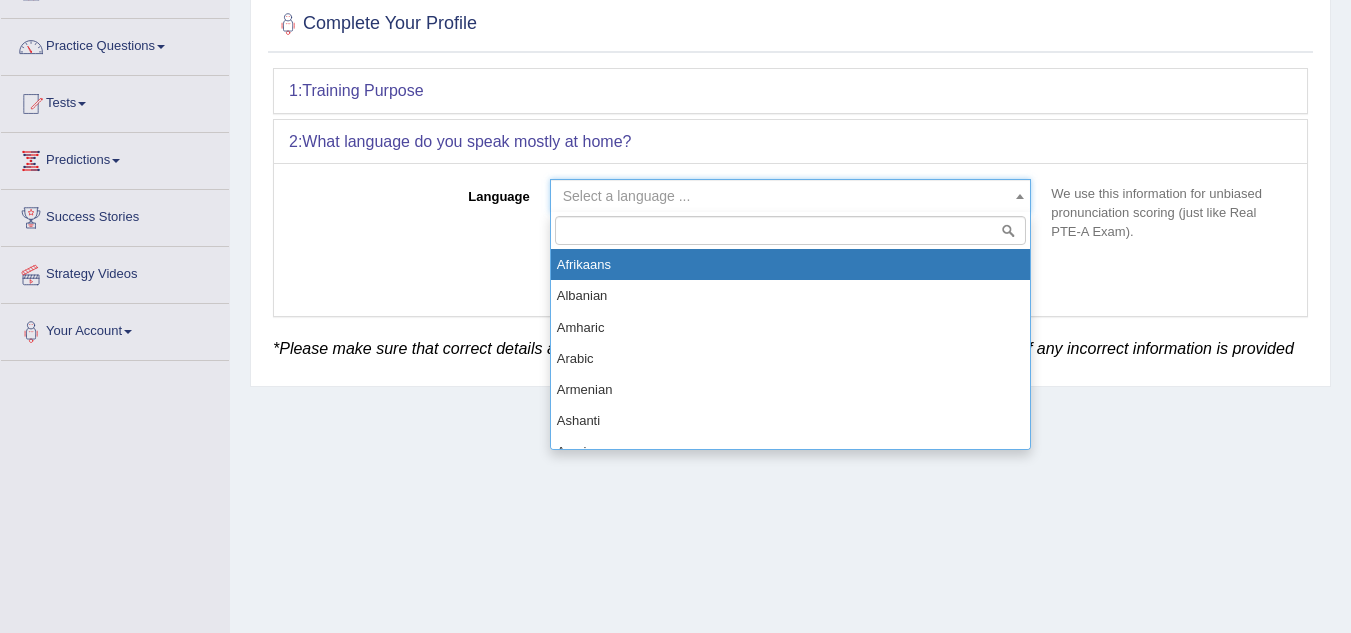 click on "Select a language ..." at bounding box center [785, 196] 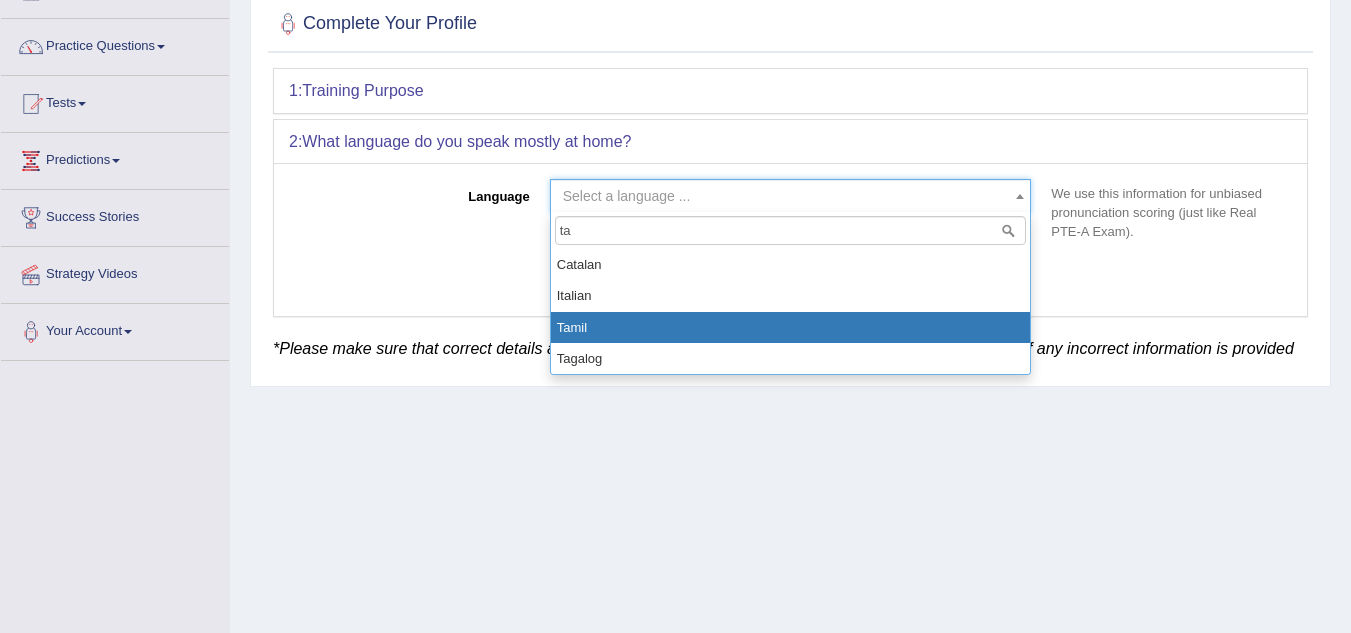 type on "ta" 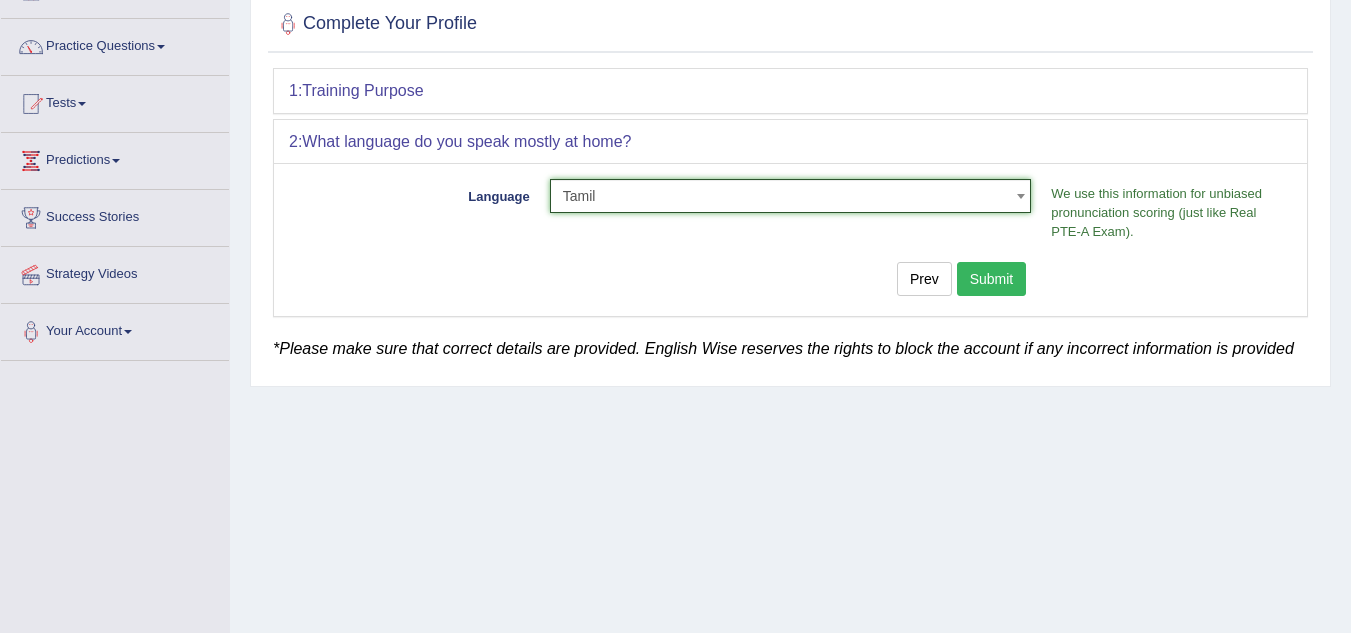 click on "Submit" at bounding box center (992, 279) 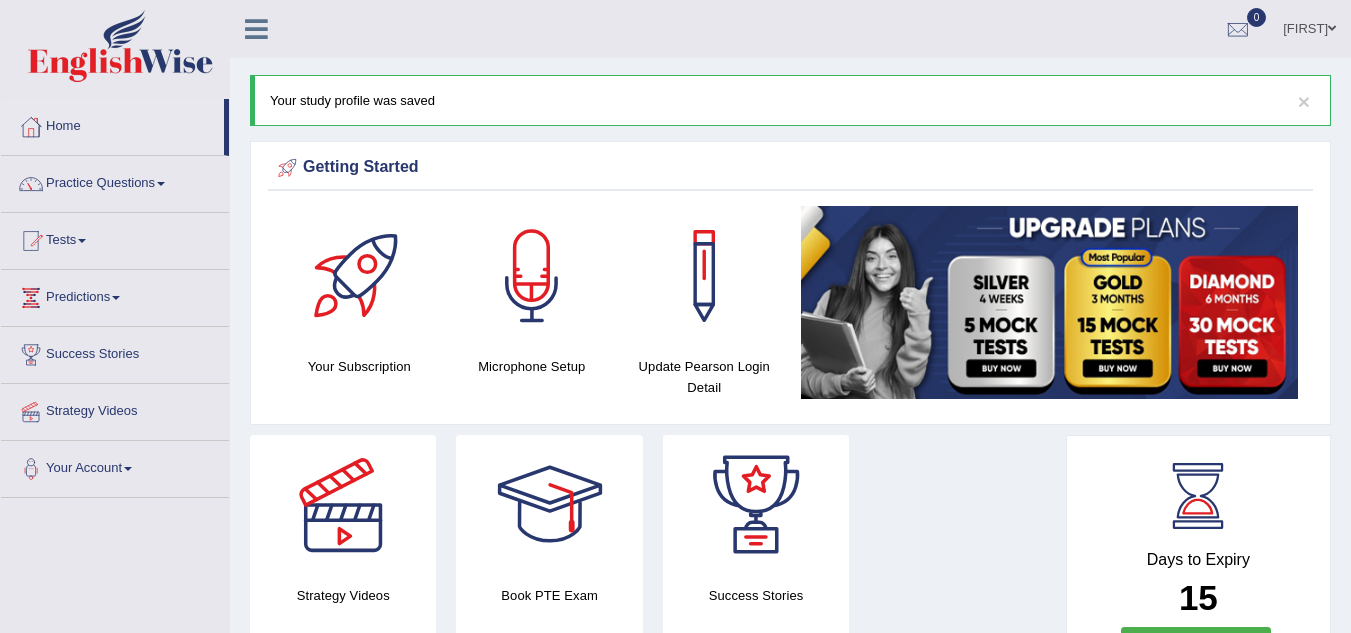 scroll, scrollTop: 0, scrollLeft: 0, axis: both 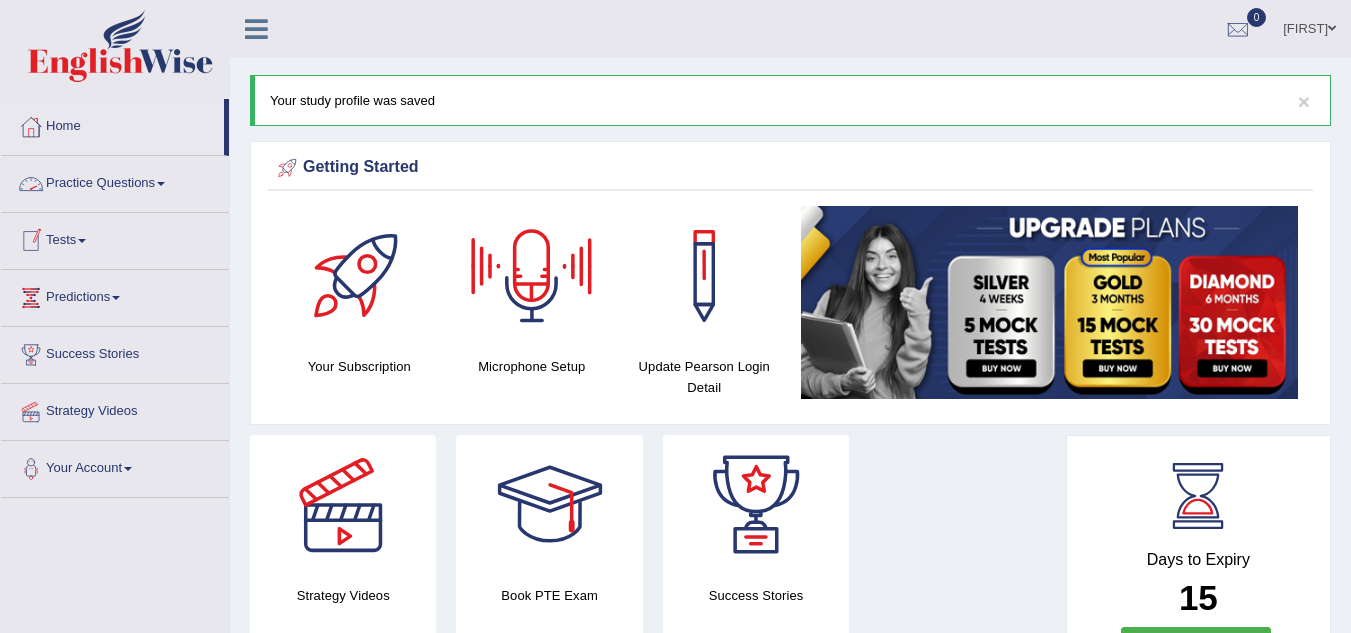 click on "Practice Questions" at bounding box center (115, 181) 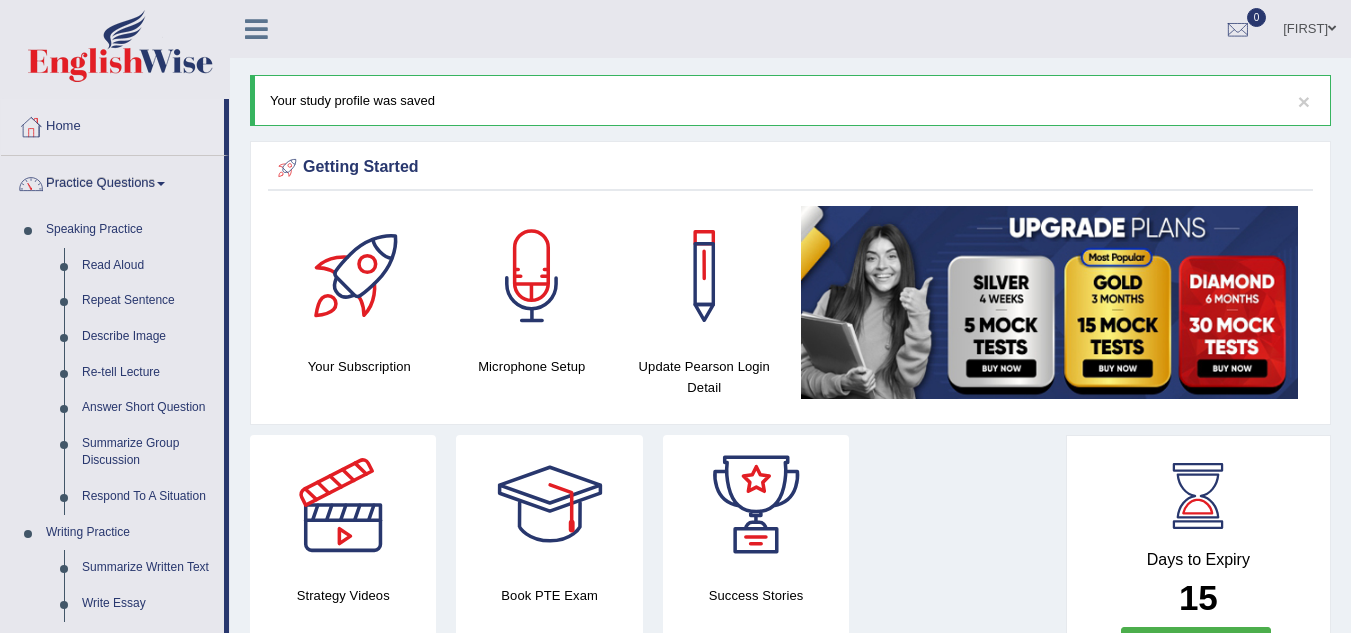 click on "Practice Questions" at bounding box center [112, 181] 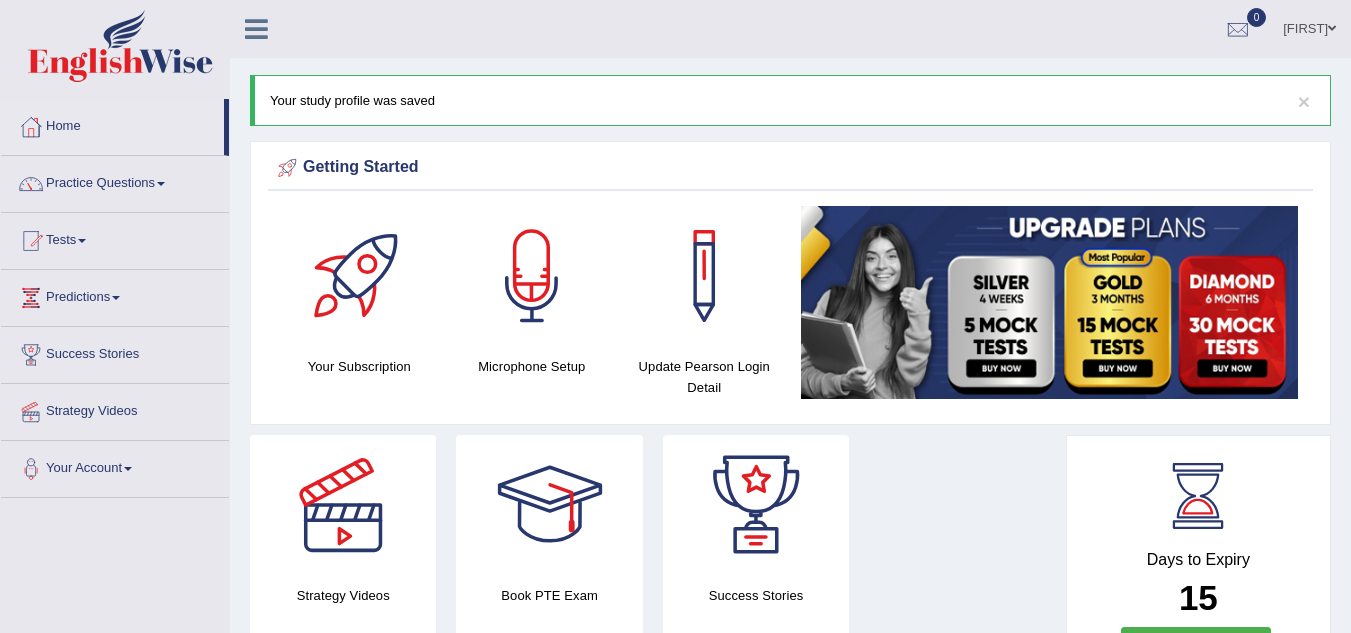 click on "Predictions" at bounding box center (115, 295) 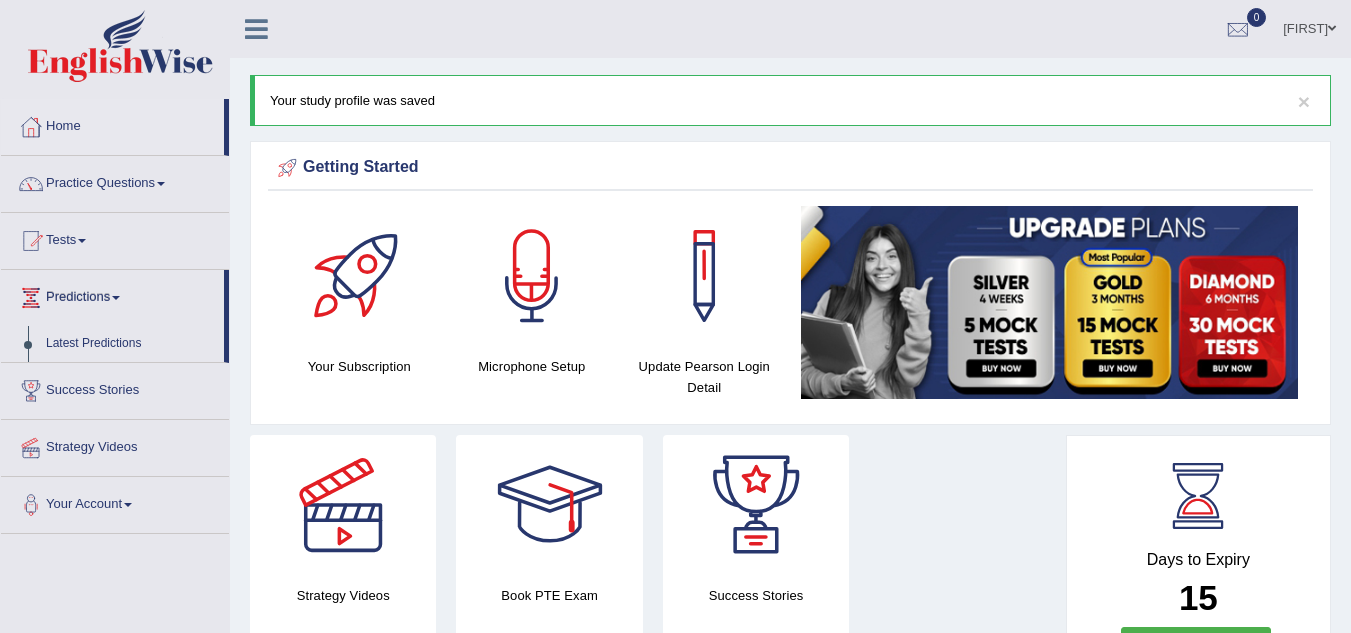 click on "Predictions" at bounding box center (112, 295) 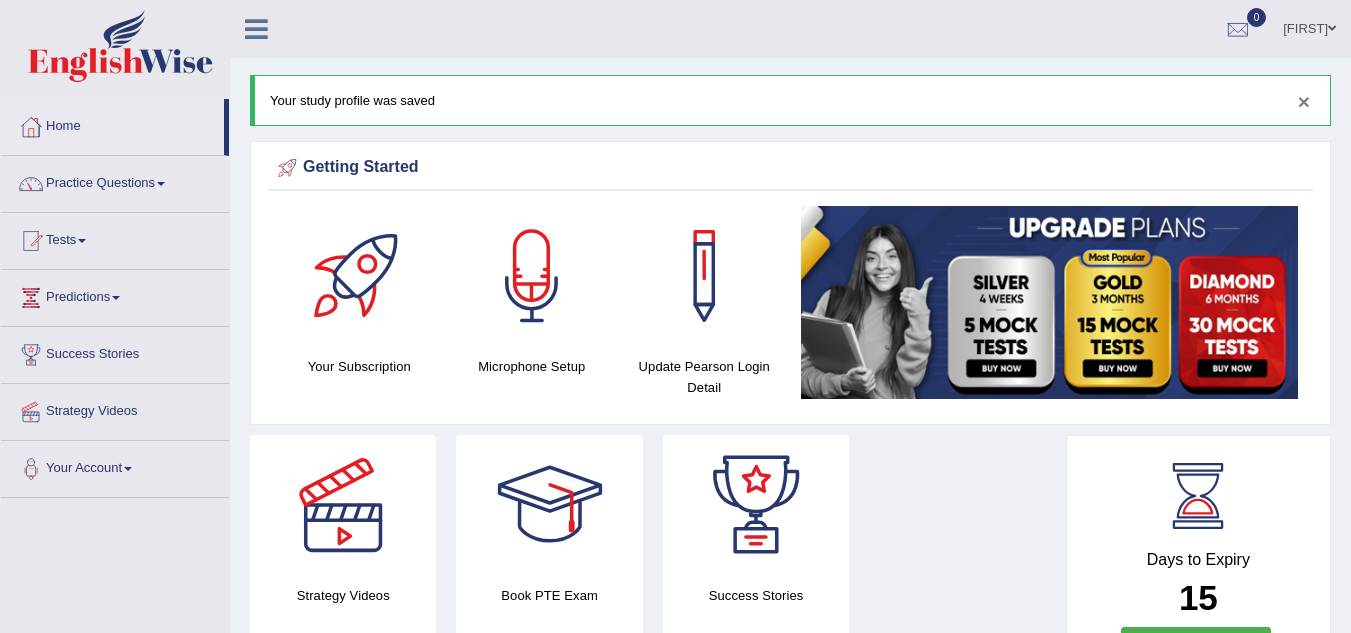 click on "×" at bounding box center (1304, 101) 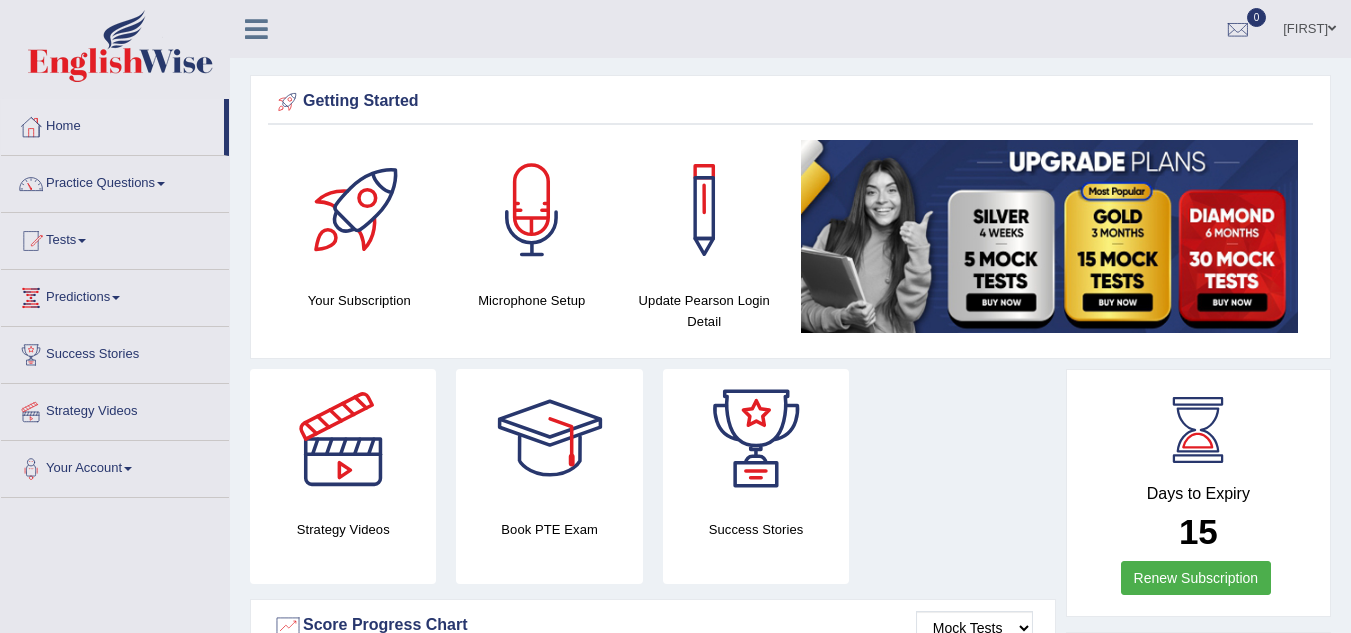 click at bounding box center [256, 29] 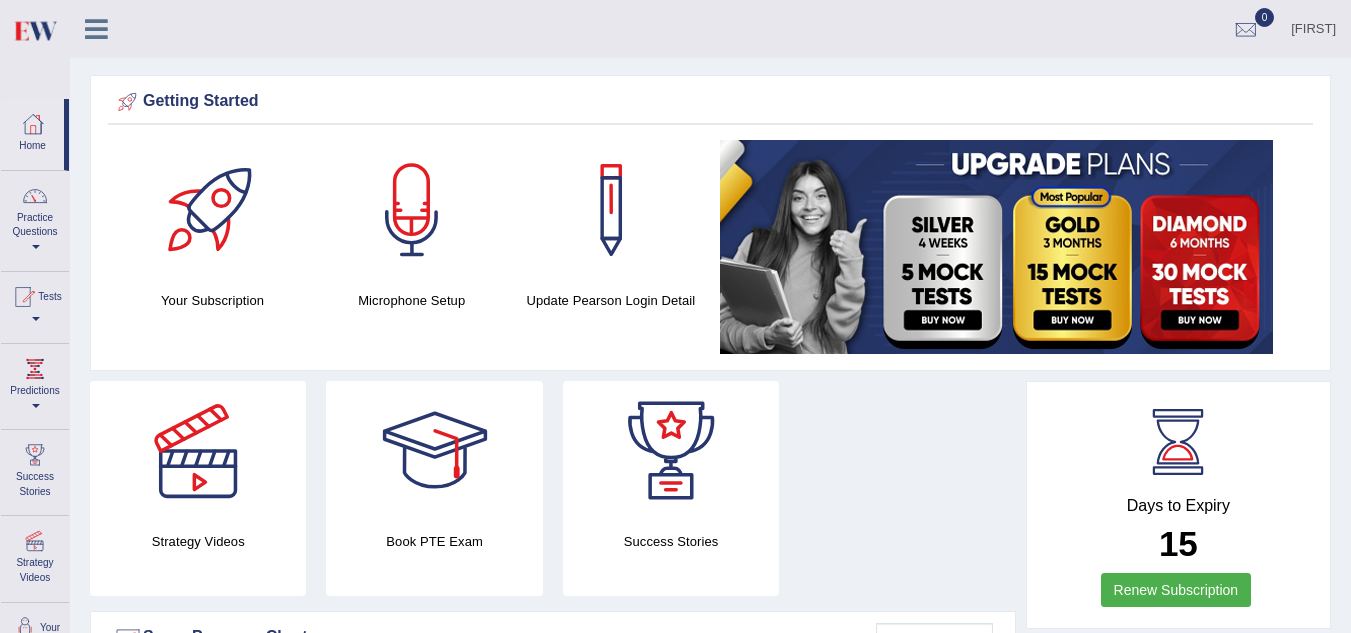 click on "Home" at bounding box center [32, 131] 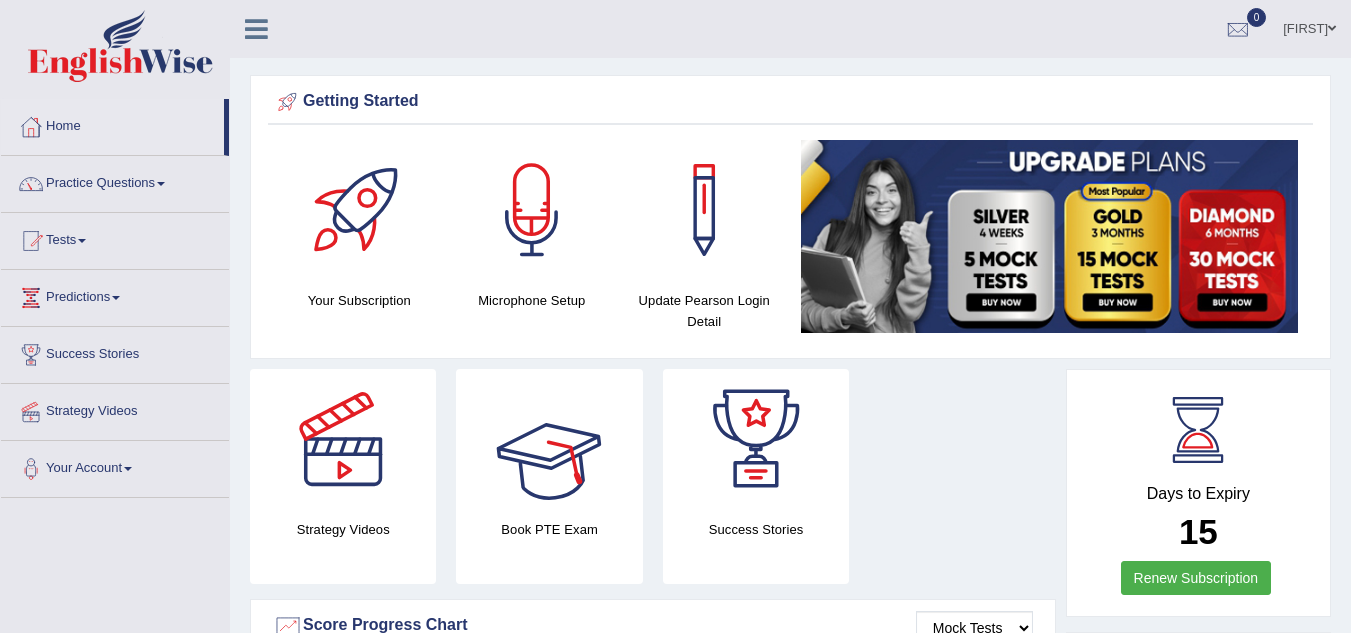 scroll, scrollTop: 0, scrollLeft: 0, axis: both 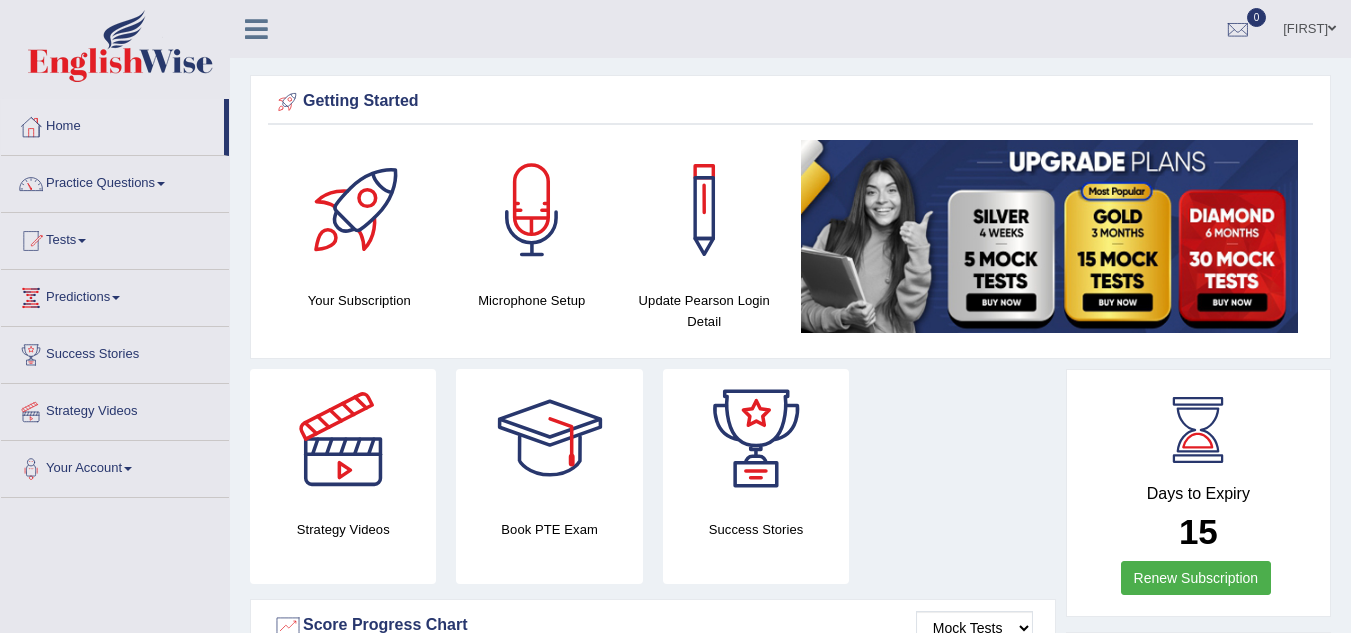 click on "Geetha" at bounding box center [1309, 26] 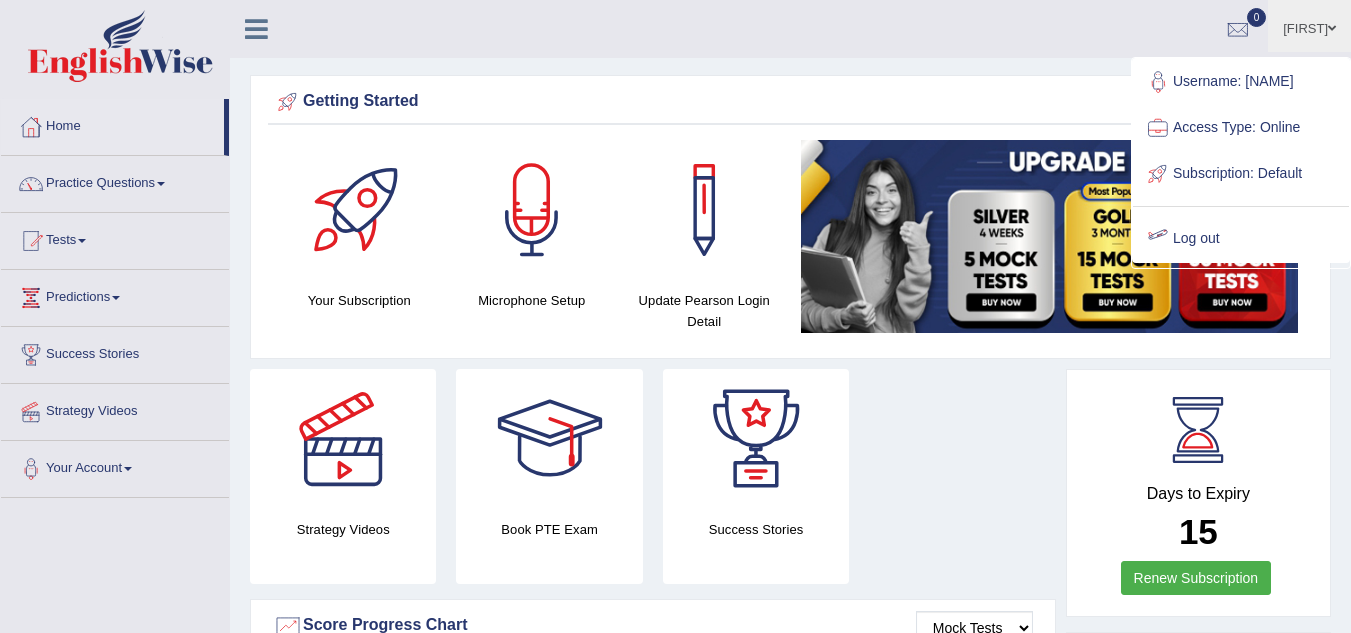 click on "Log out" at bounding box center (1241, 239) 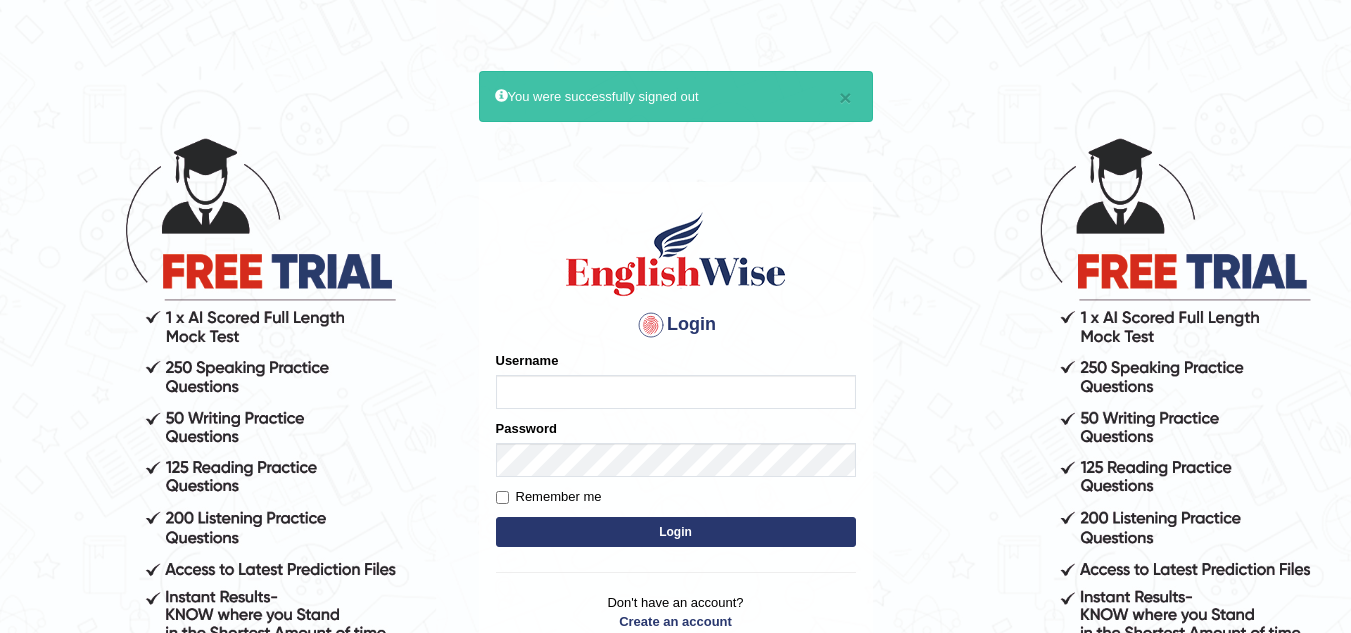 scroll, scrollTop: 0, scrollLeft: 0, axis: both 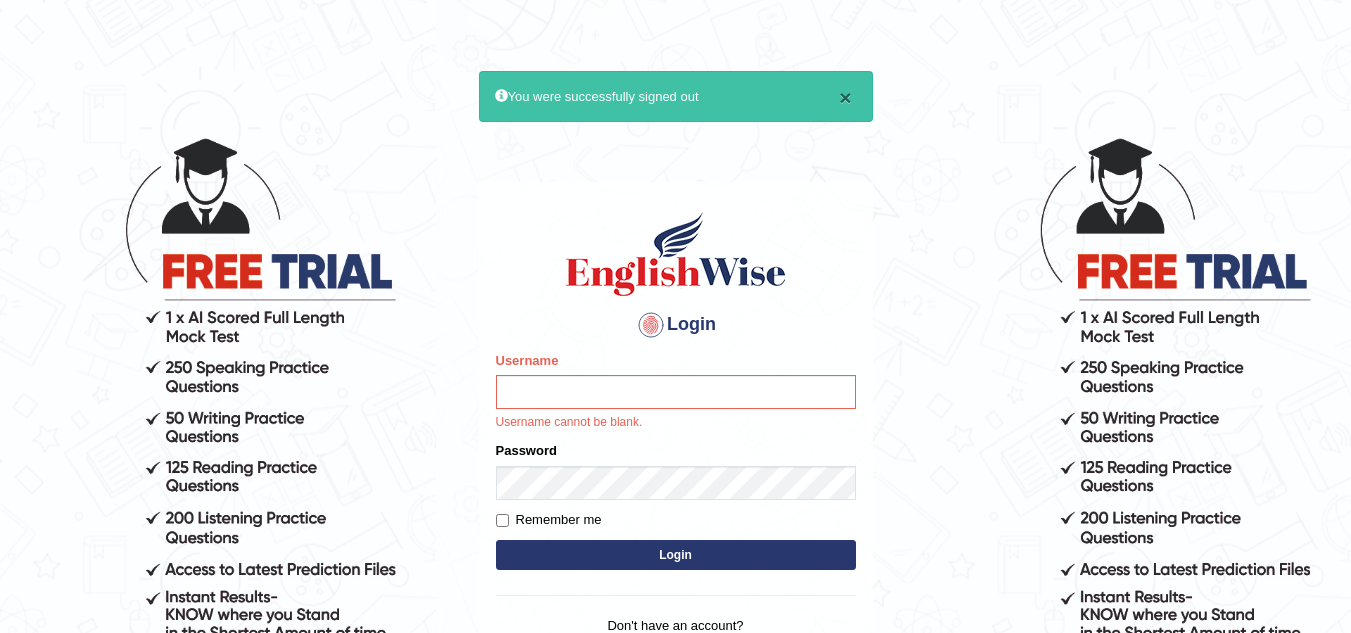 click on "×" at bounding box center [845, 97] 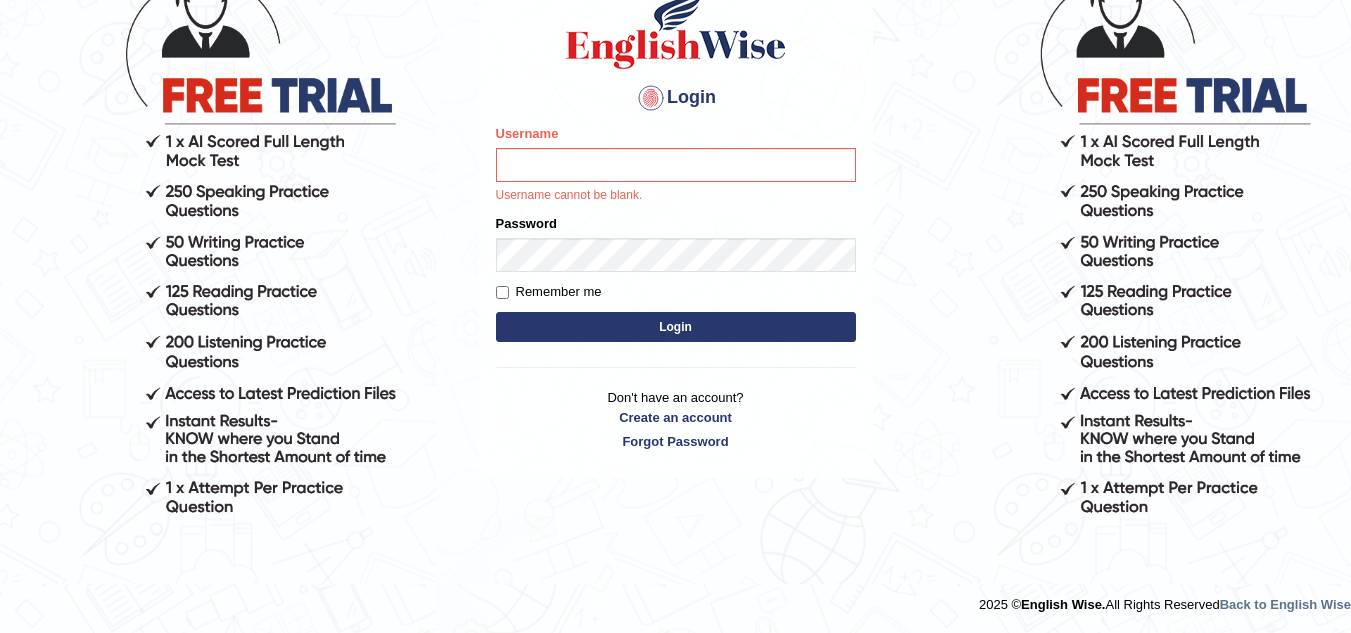 scroll, scrollTop: 0, scrollLeft: 0, axis: both 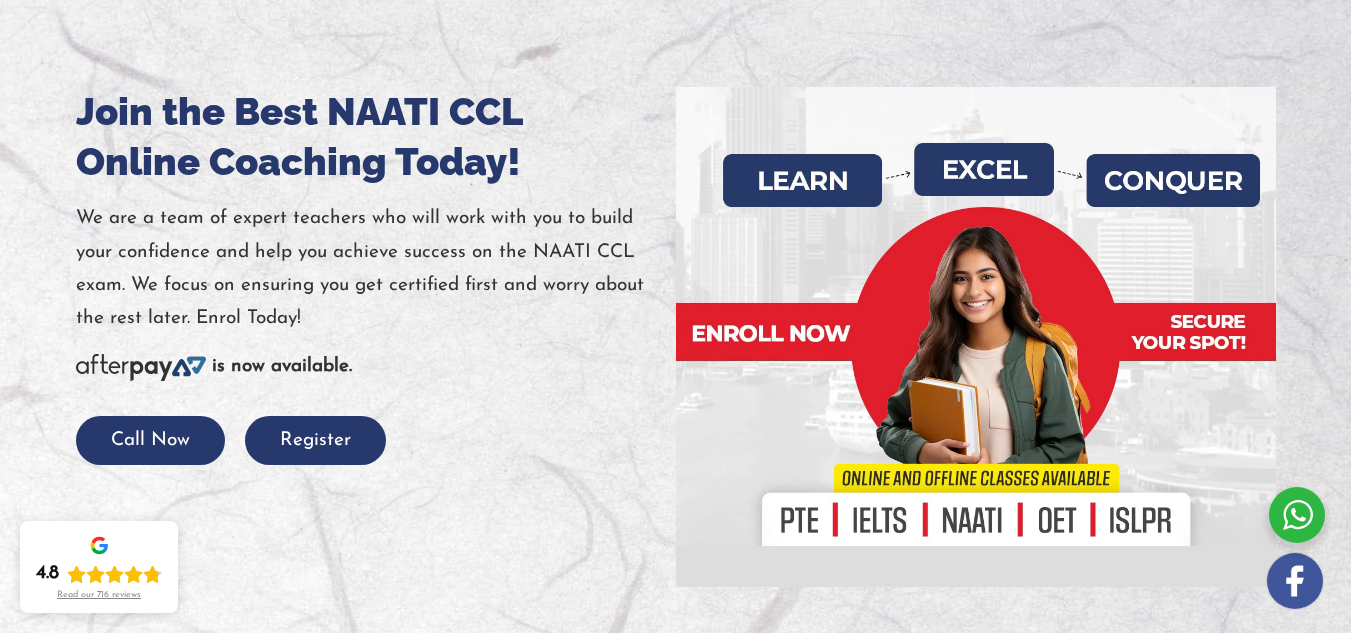 drag, startPoint x: 1362, startPoint y: 57, endPoint x: 1362, endPoint y: 76, distance: 19 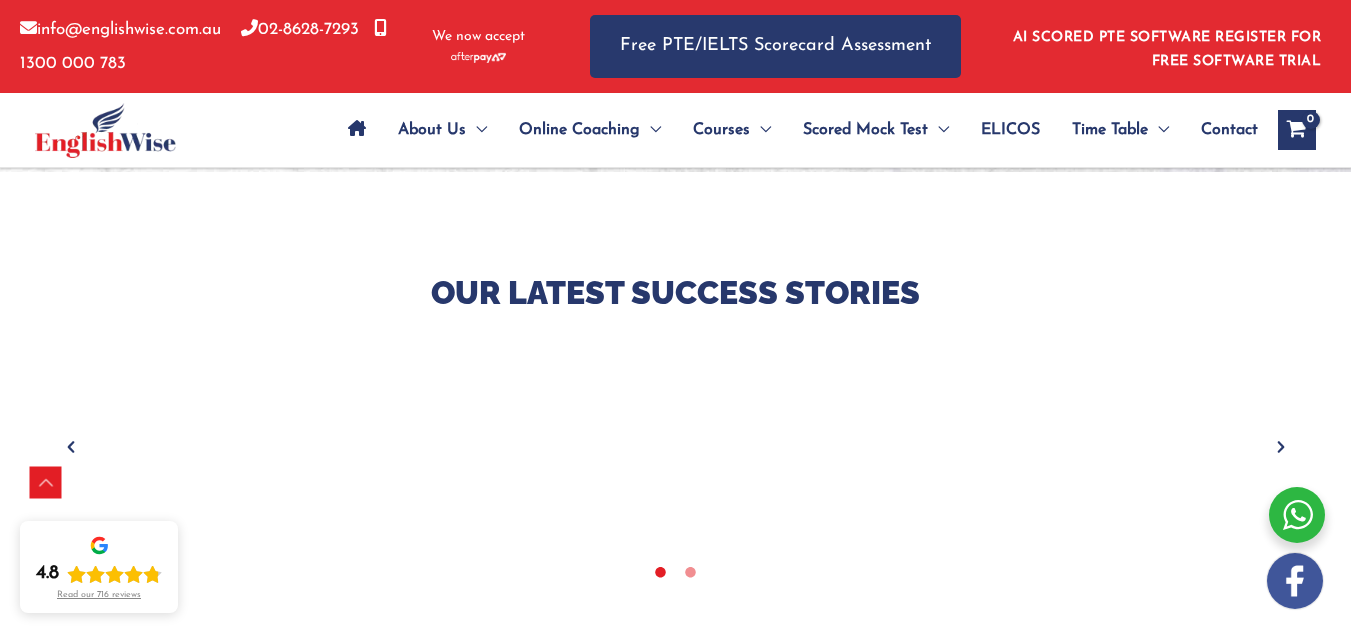 scroll, scrollTop: 641, scrollLeft: 0, axis: vertical 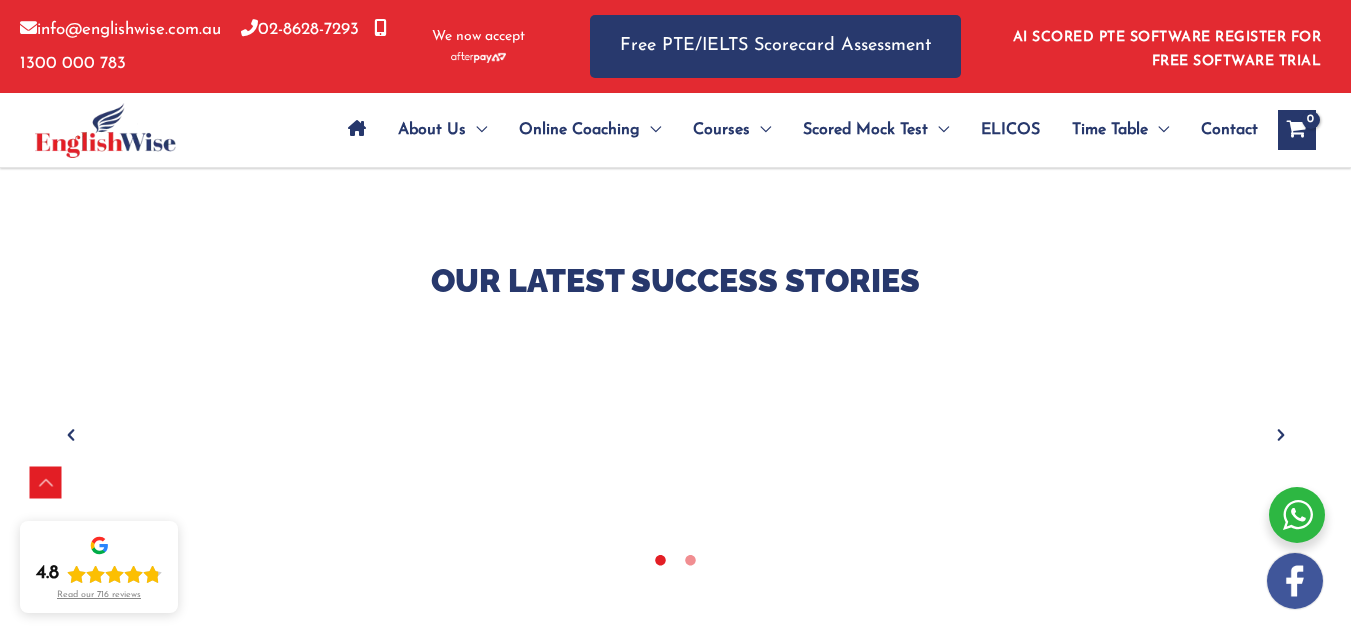 click at bounding box center [1281, 435] 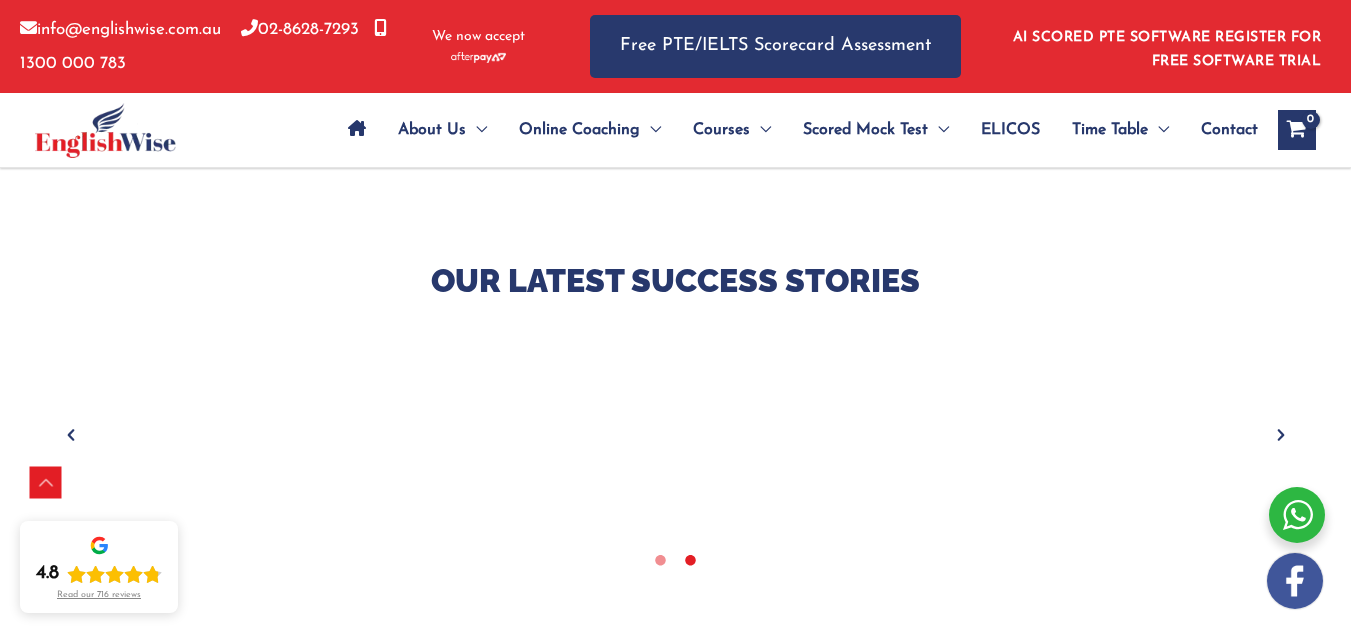 click at bounding box center (1281, 435) 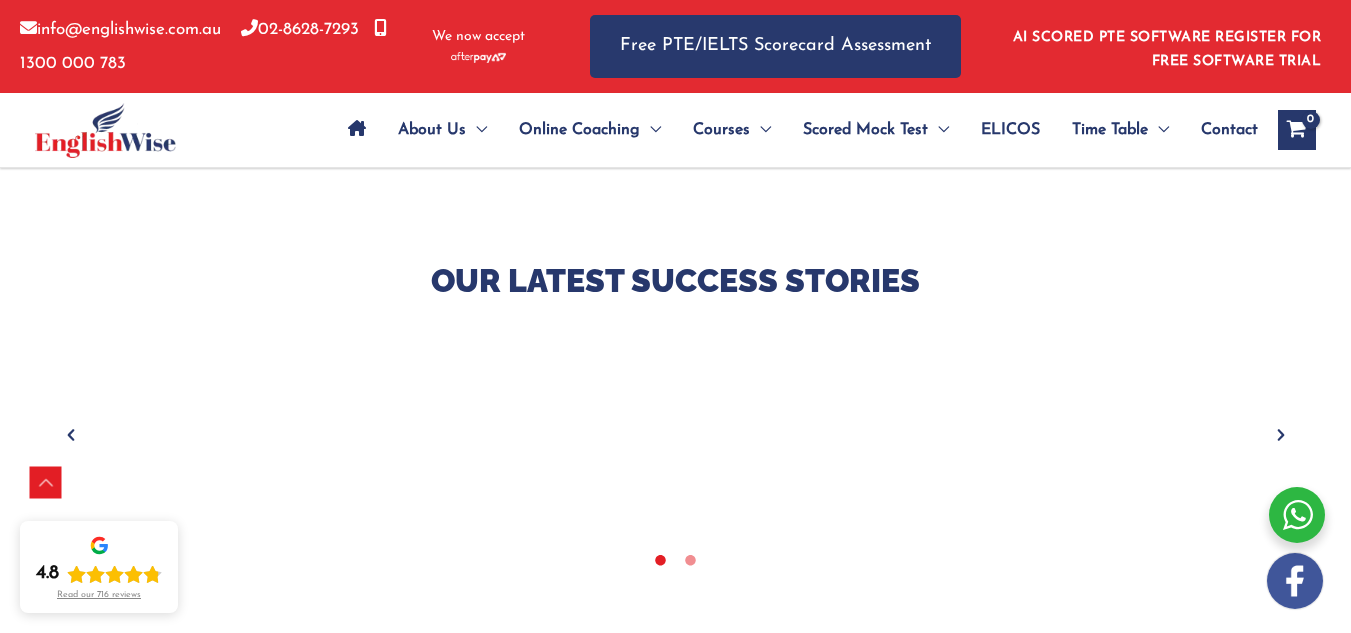 click at bounding box center [1281, 435] 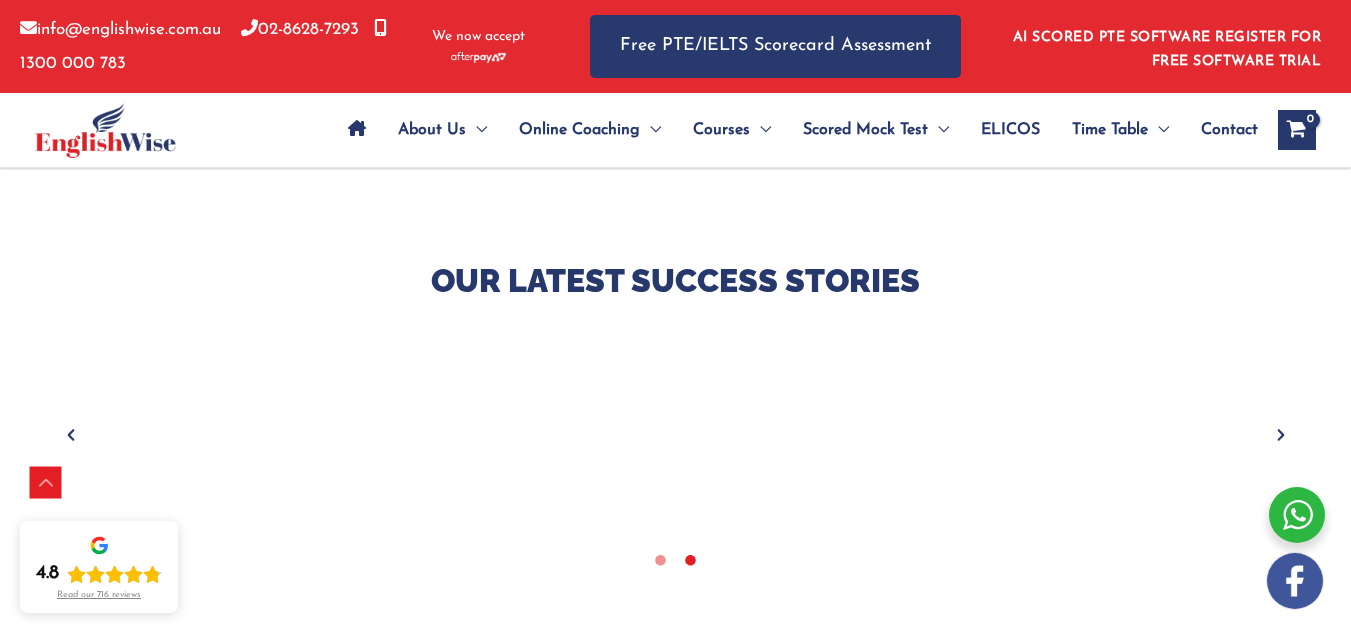 click at bounding box center (1281, 435) 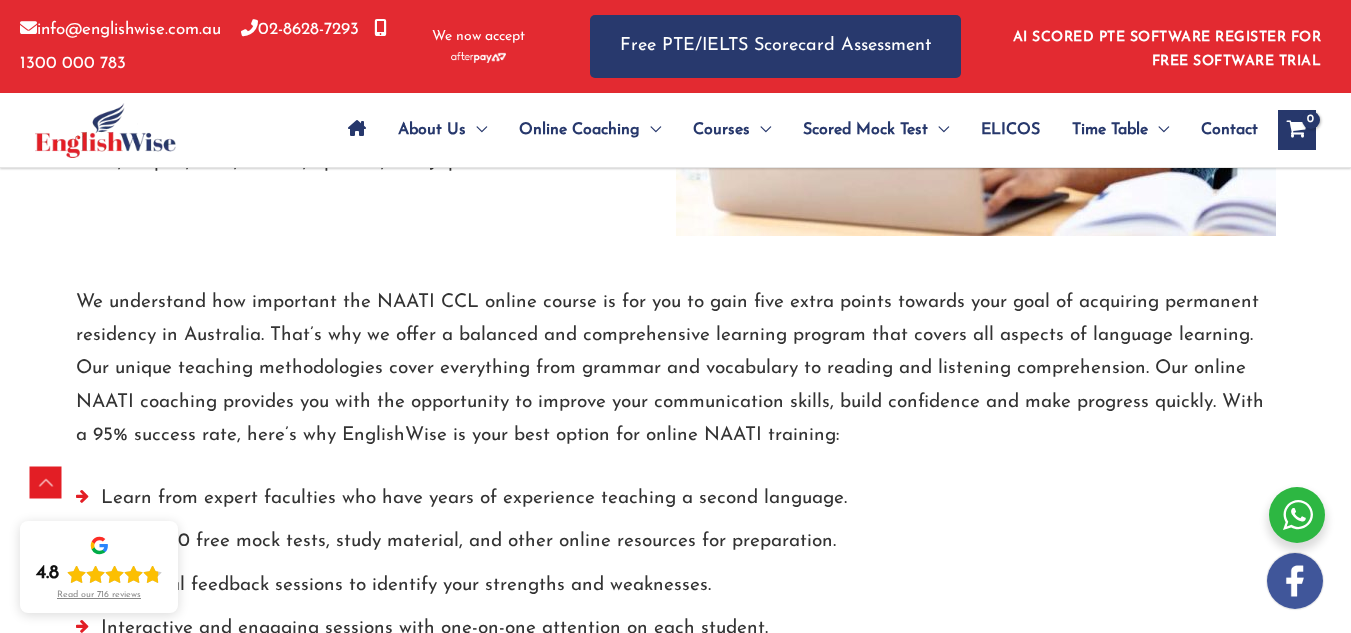 scroll, scrollTop: 2964, scrollLeft: 0, axis: vertical 